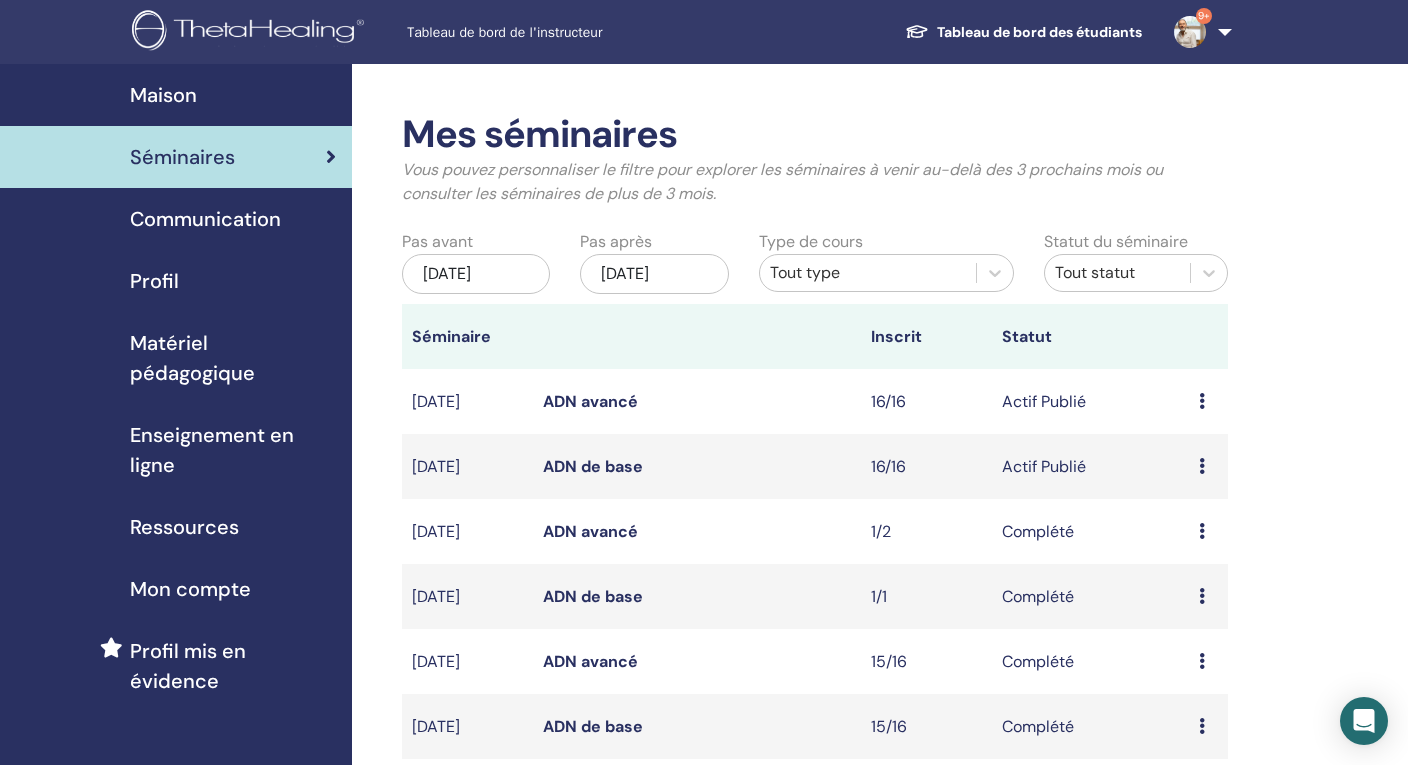 scroll, scrollTop: 0, scrollLeft: 0, axis: both 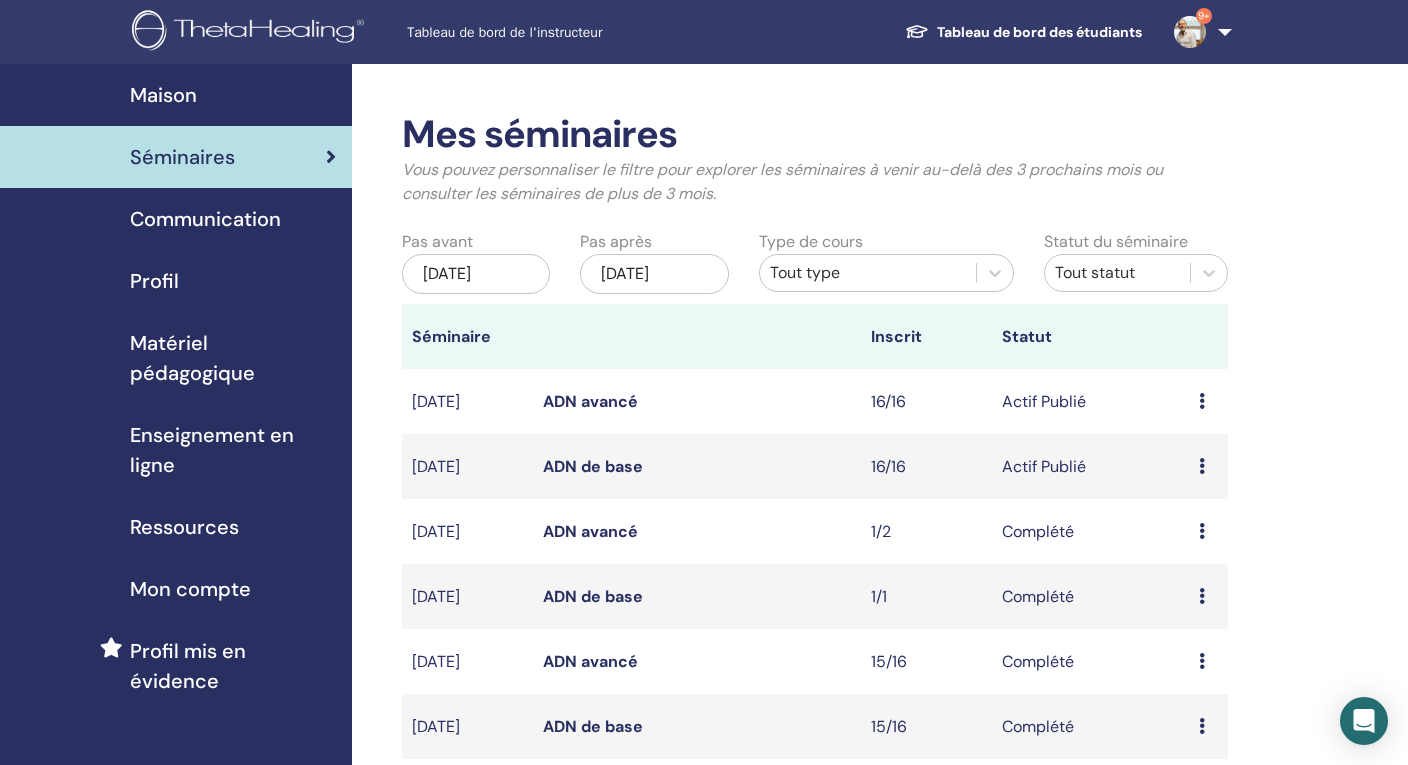 click at bounding box center (1202, 466) 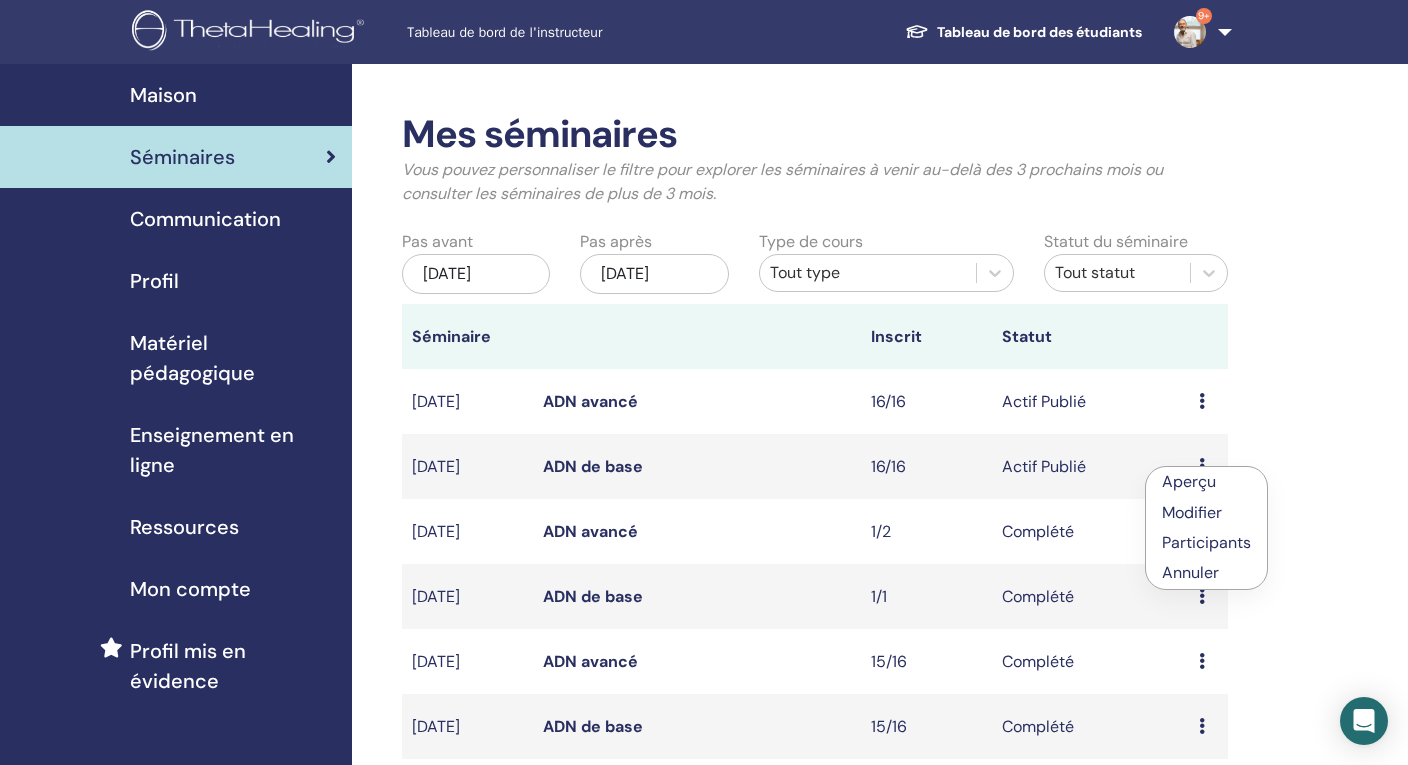 click on "ADN de base" at bounding box center [593, 466] 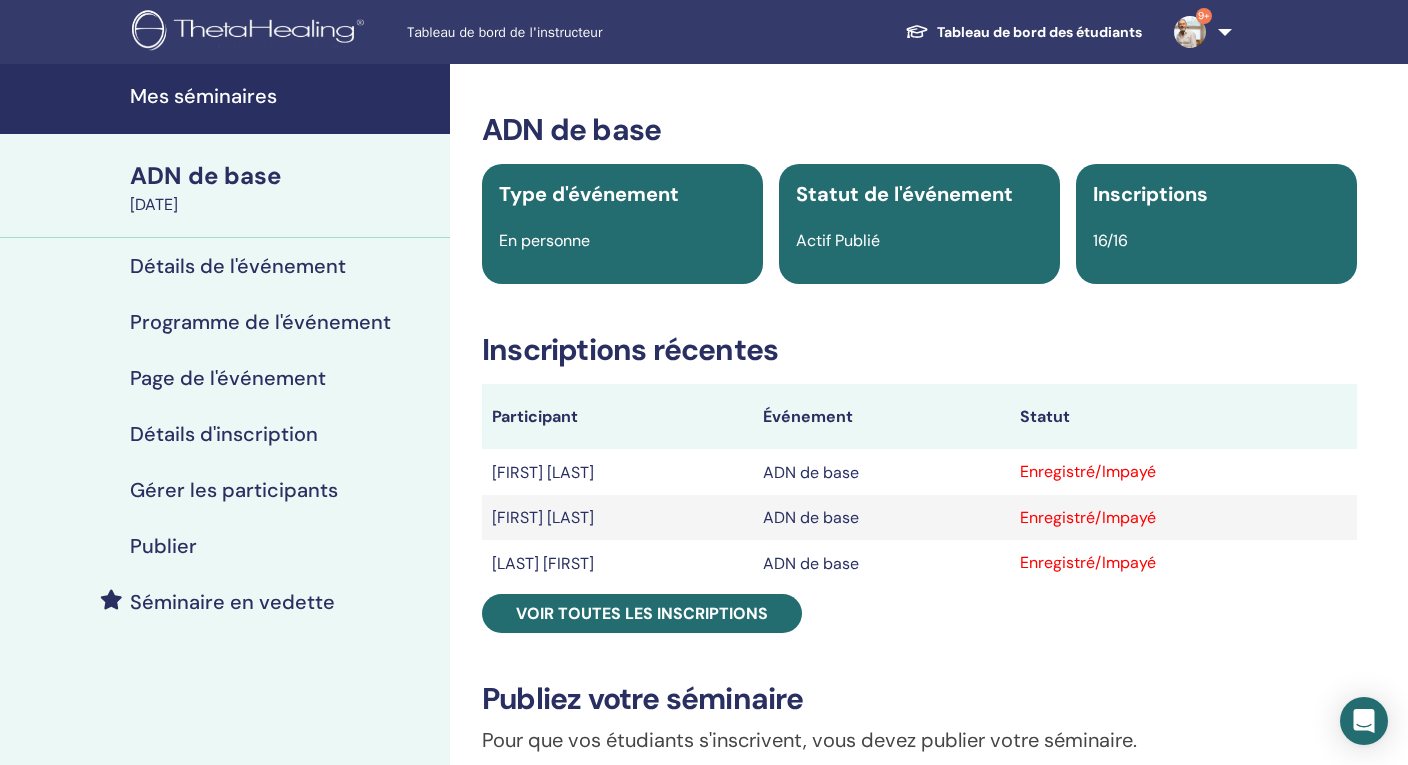 scroll, scrollTop: 100, scrollLeft: 0, axis: vertical 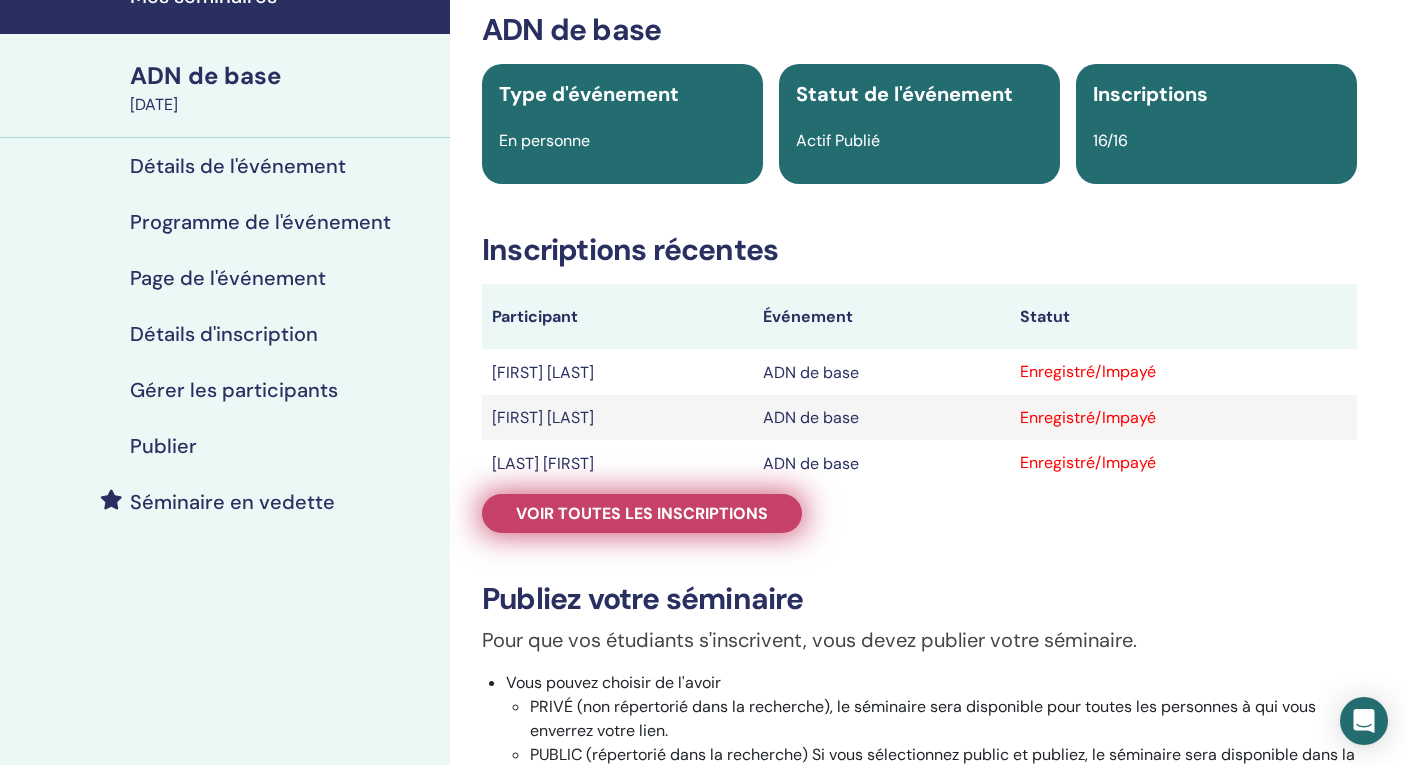 click on "Voir toutes les inscriptions" at bounding box center [642, 513] 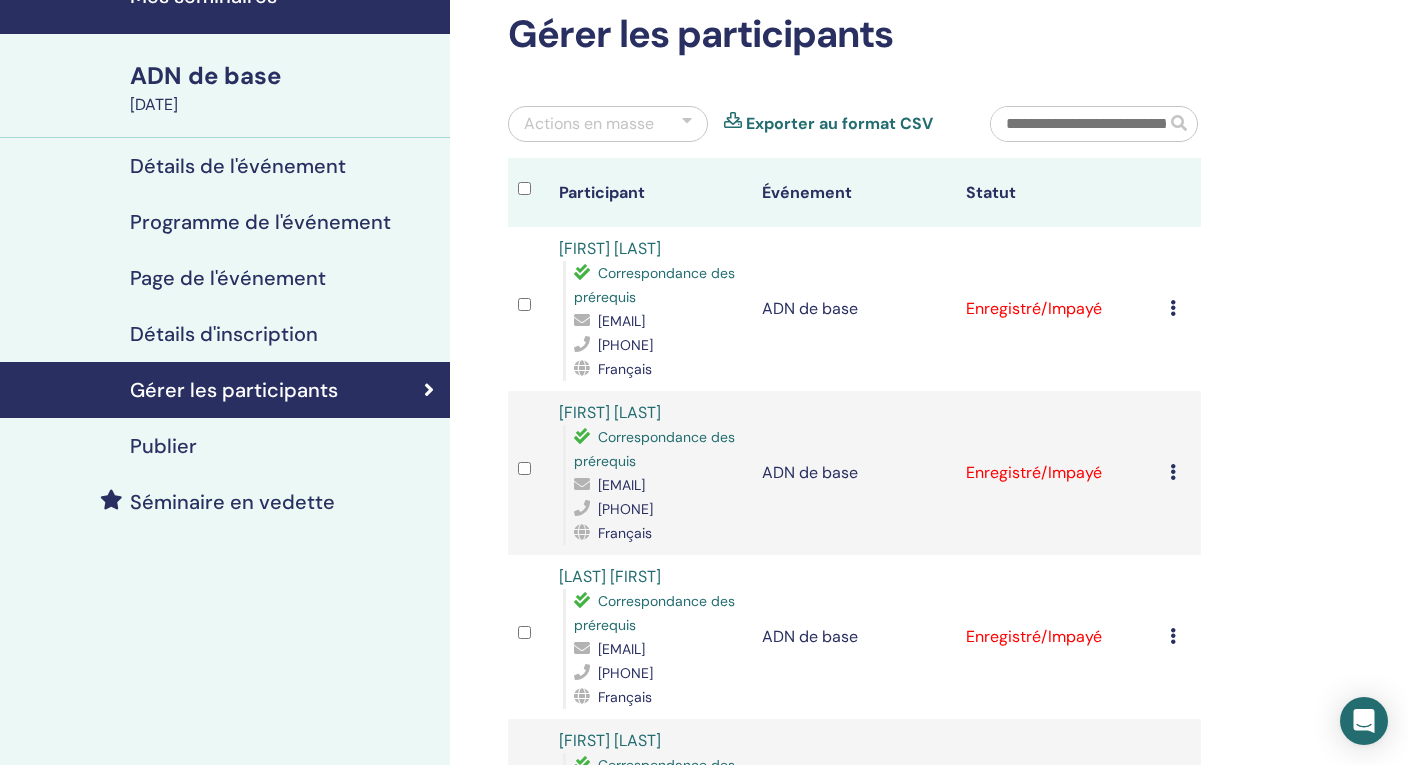 click at bounding box center (1173, 308) 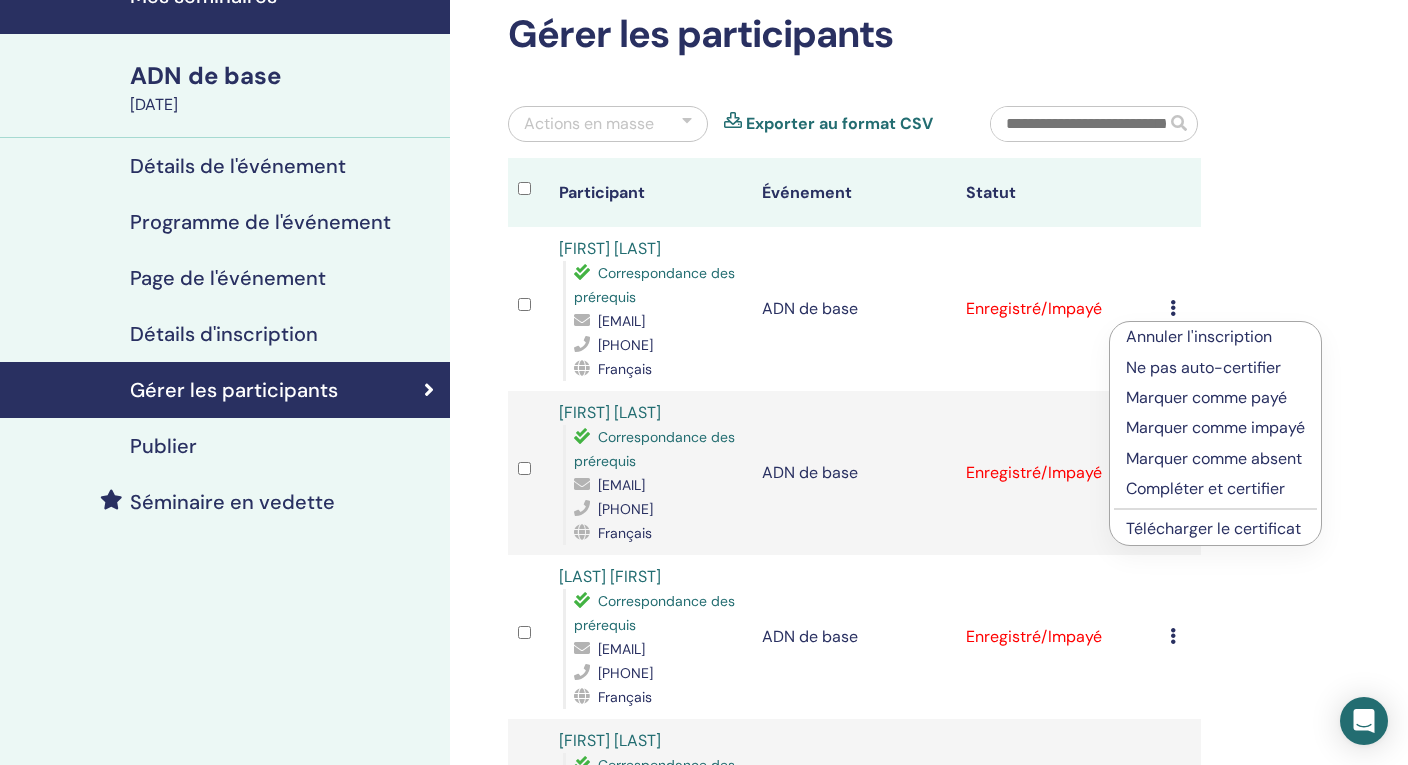 click on "Compléter et certifier" at bounding box center [1205, 488] 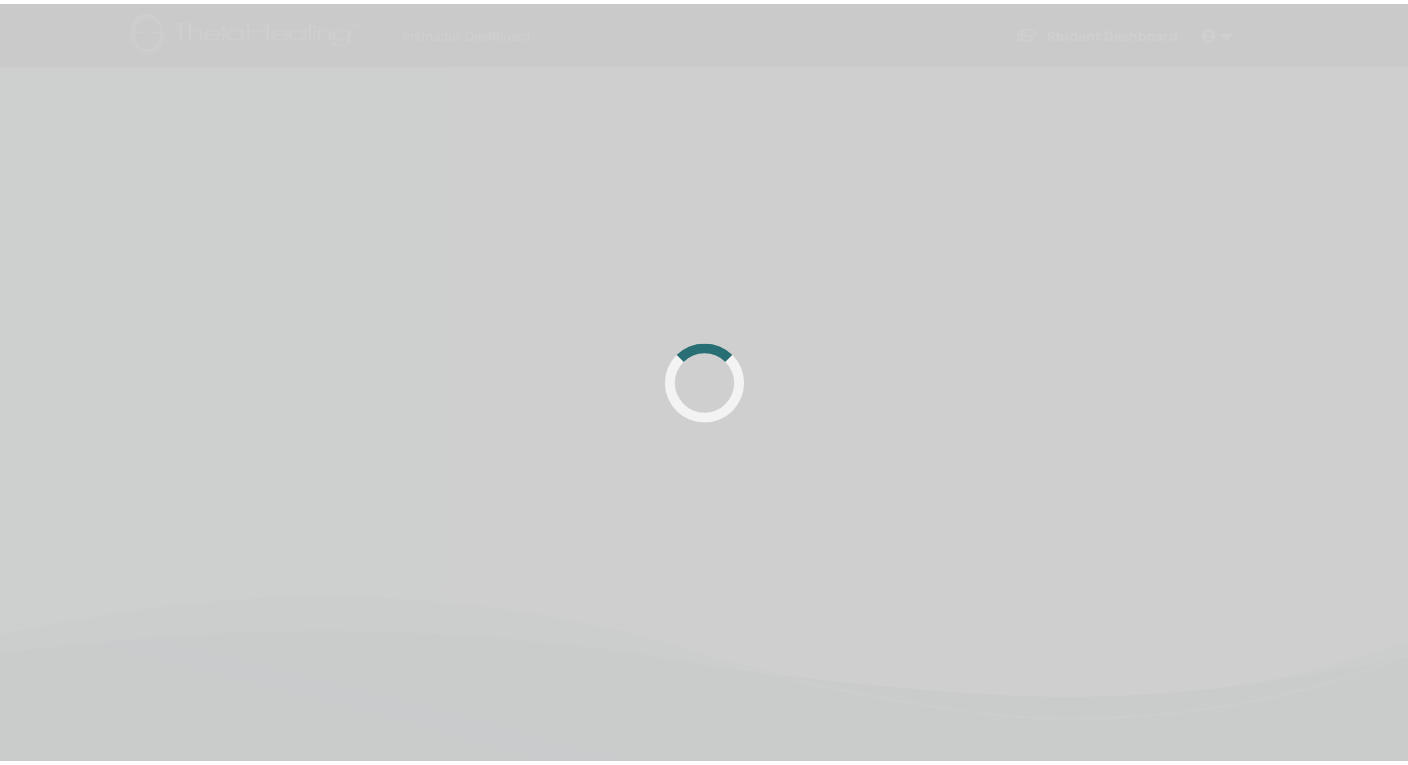 scroll, scrollTop: 0, scrollLeft: 0, axis: both 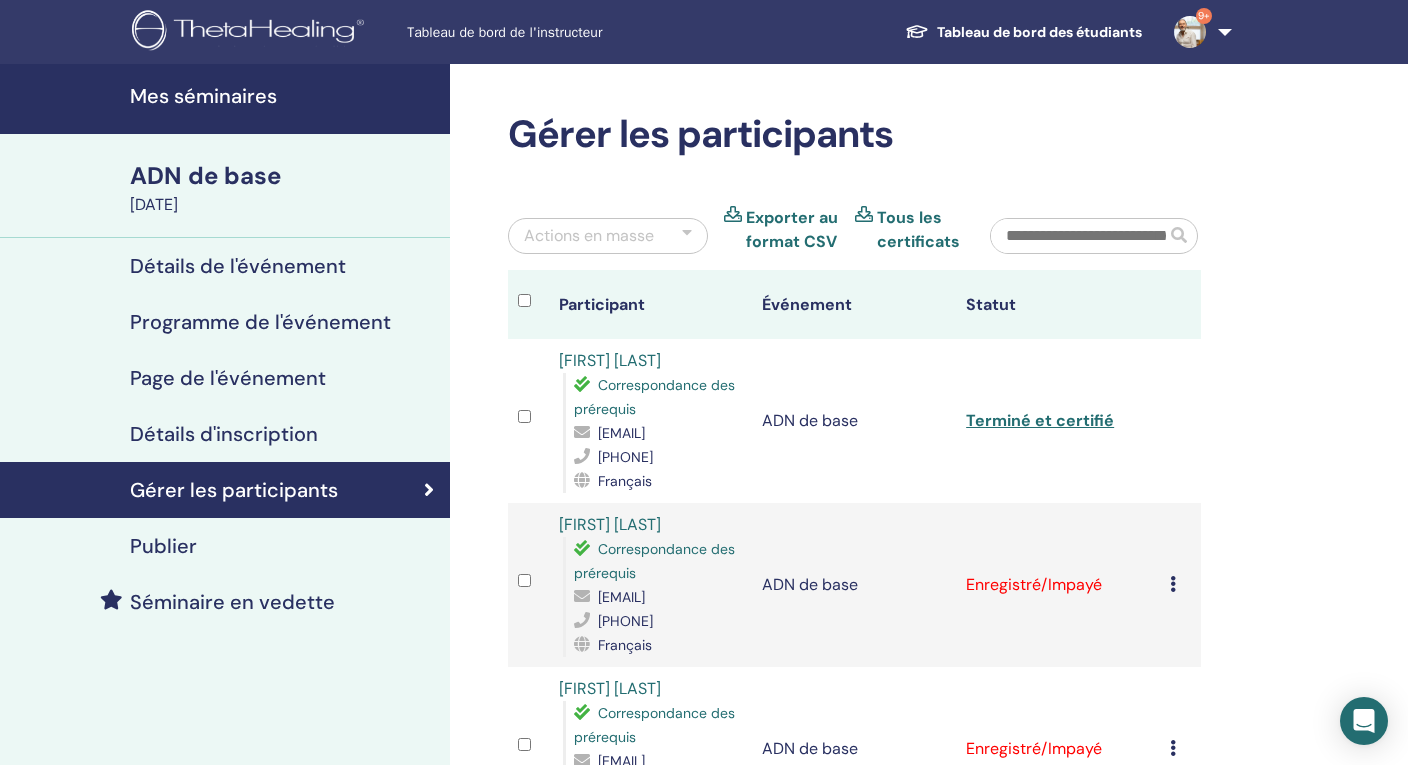 click at bounding box center (1173, 584) 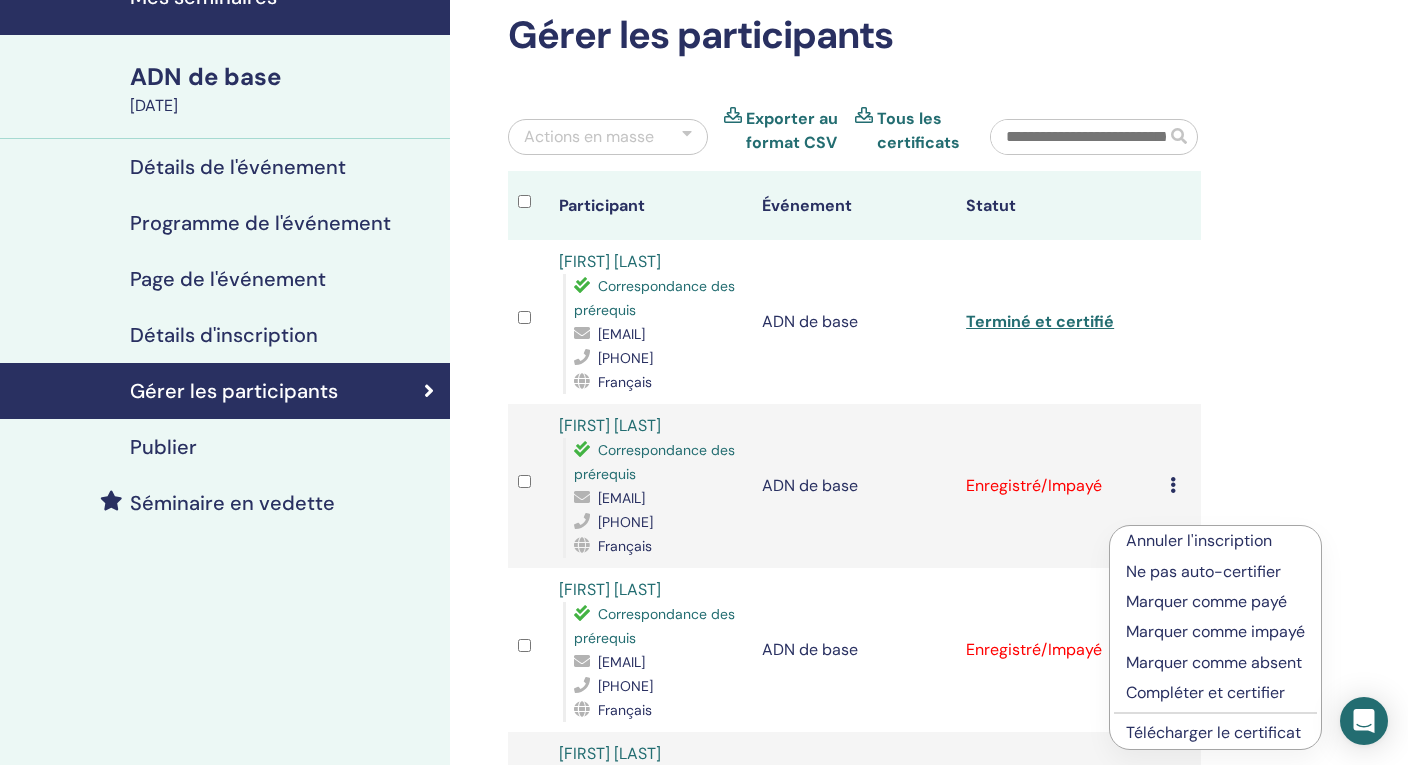 scroll, scrollTop: 200, scrollLeft: 0, axis: vertical 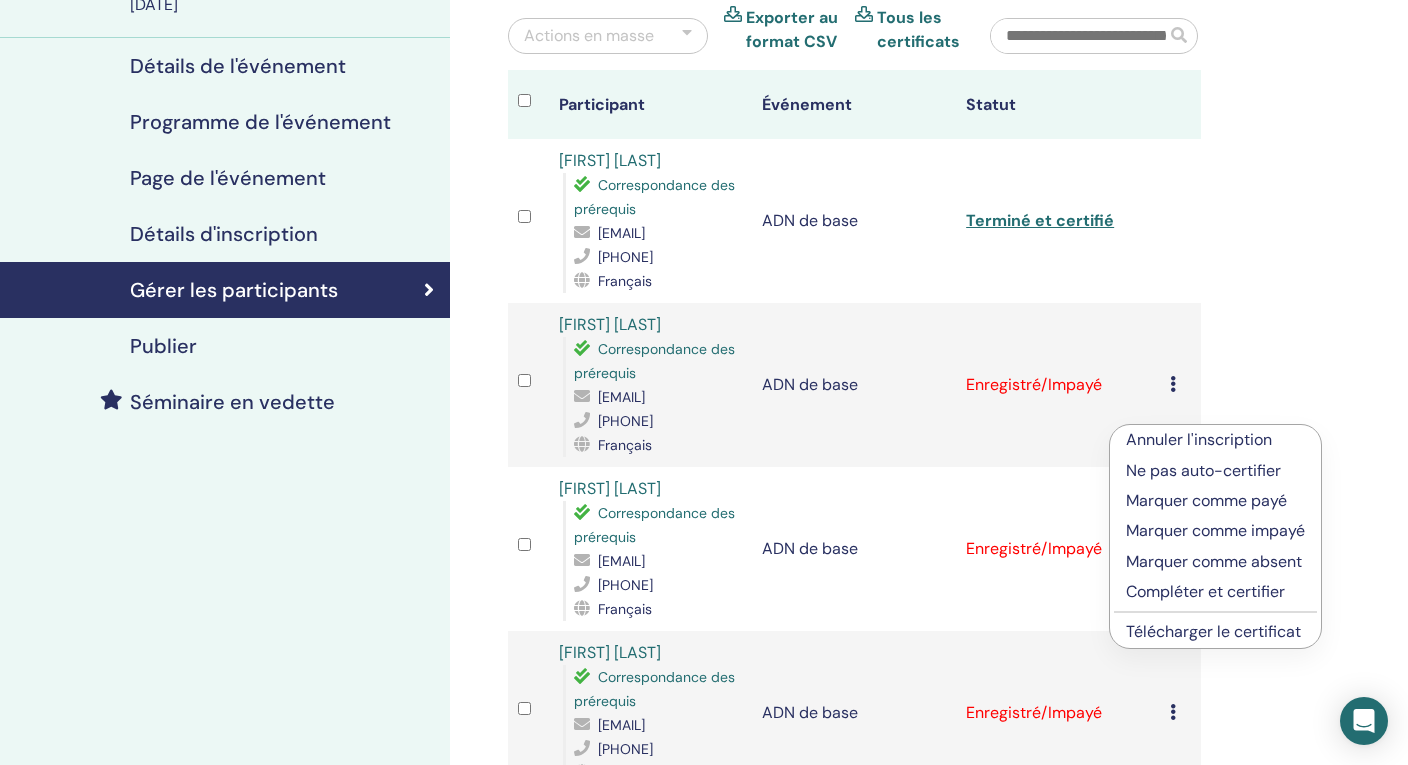 click on "Compléter et certifier" at bounding box center [1205, 591] 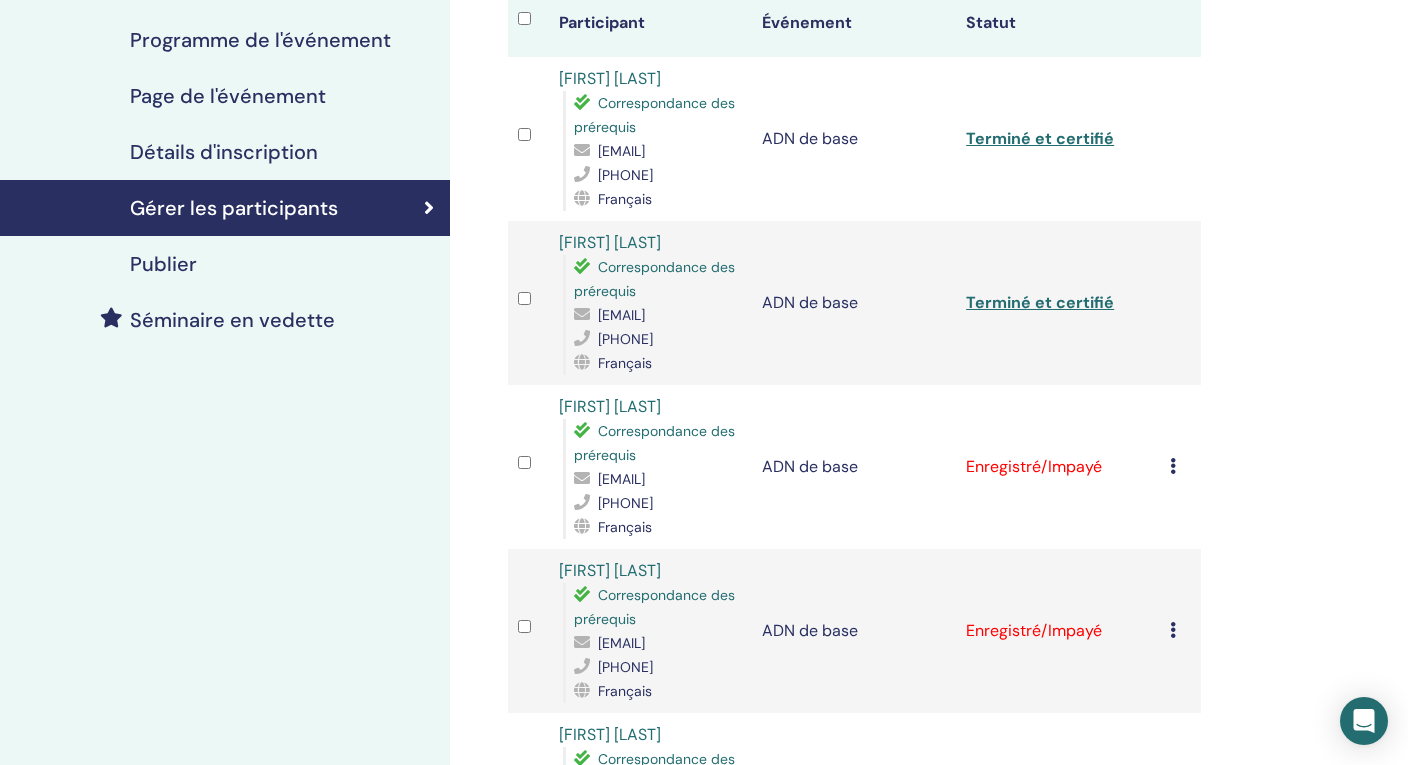 scroll, scrollTop: 300, scrollLeft: 0, axis: vertical 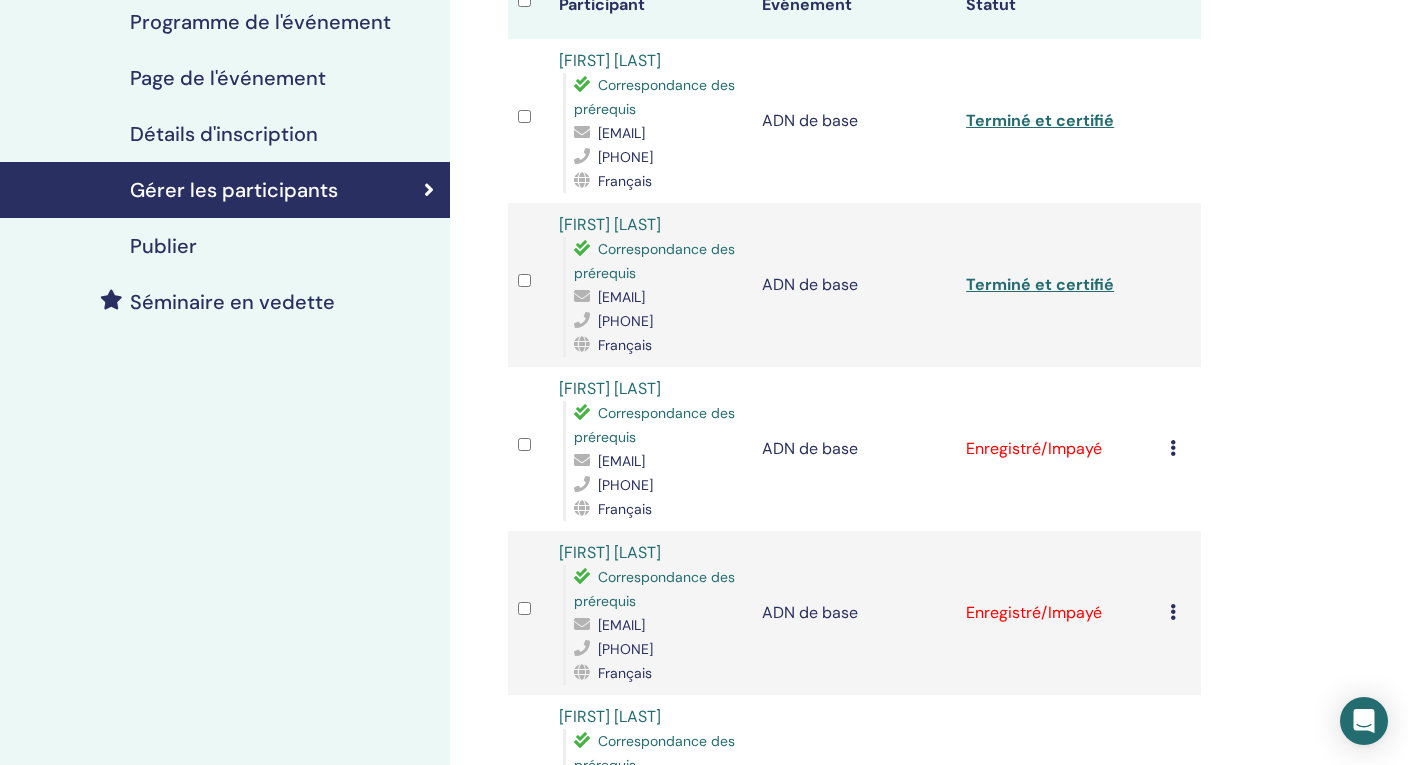 click at bounding box center (1173, 448) 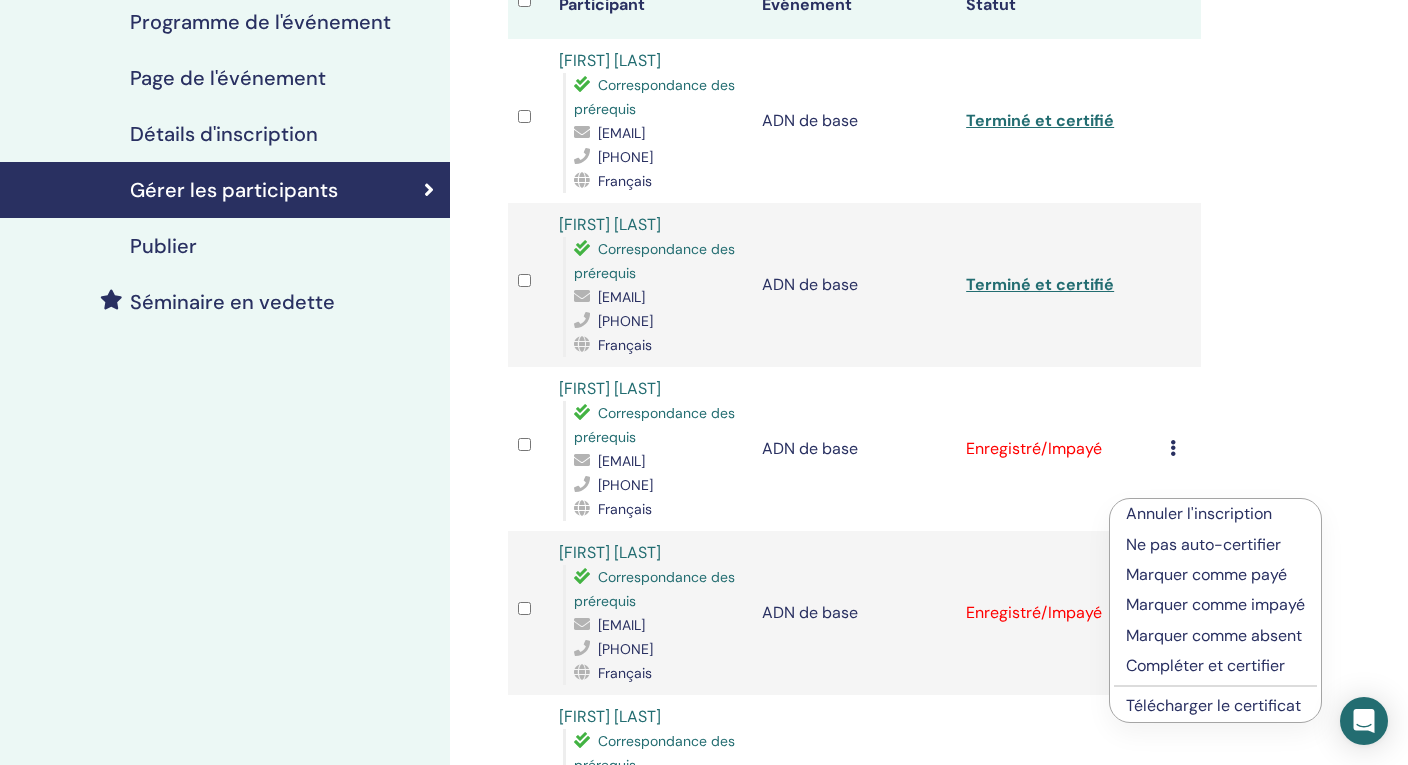 click on "Compléter et certifier" at bounding box center (1205, 665) 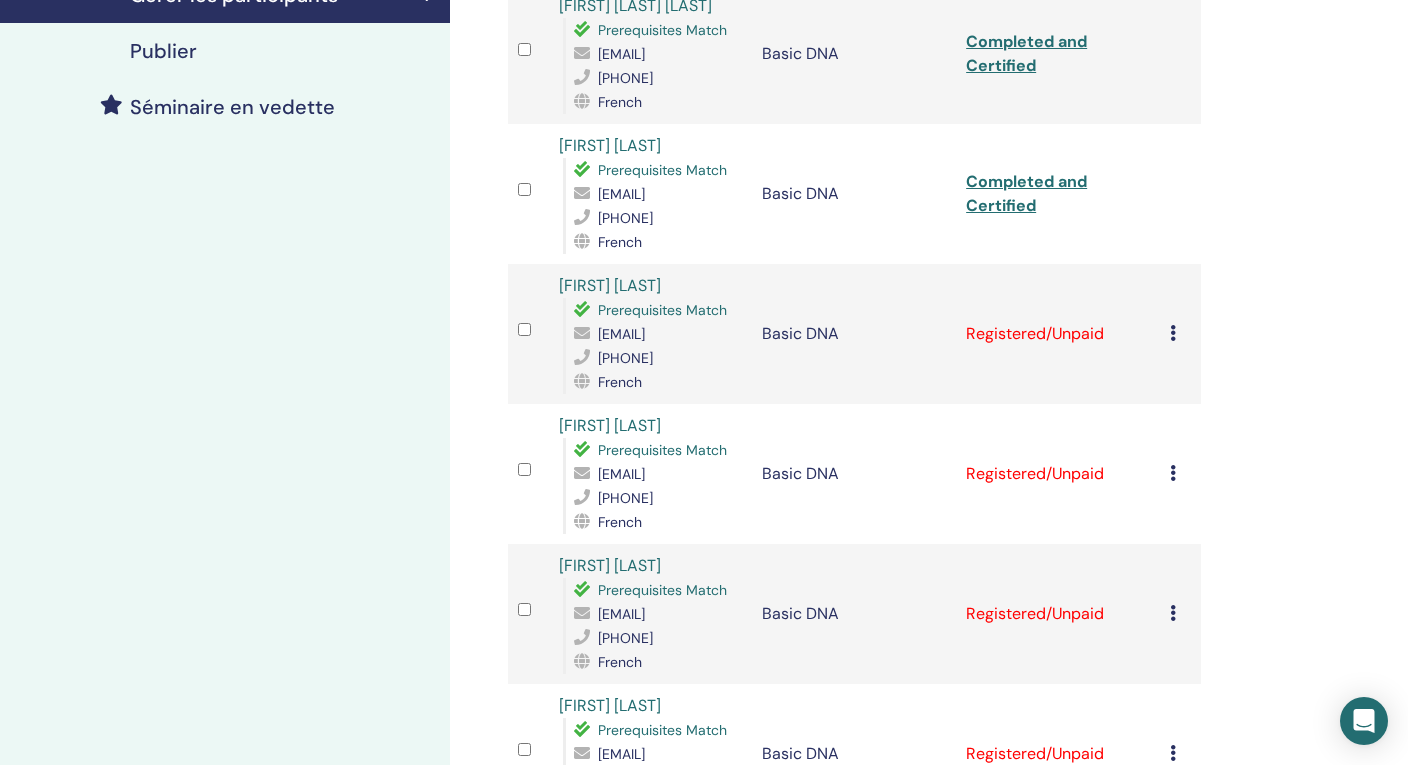 scroll, scrollTop: 500, scrollLeft: 0, axis: vertical 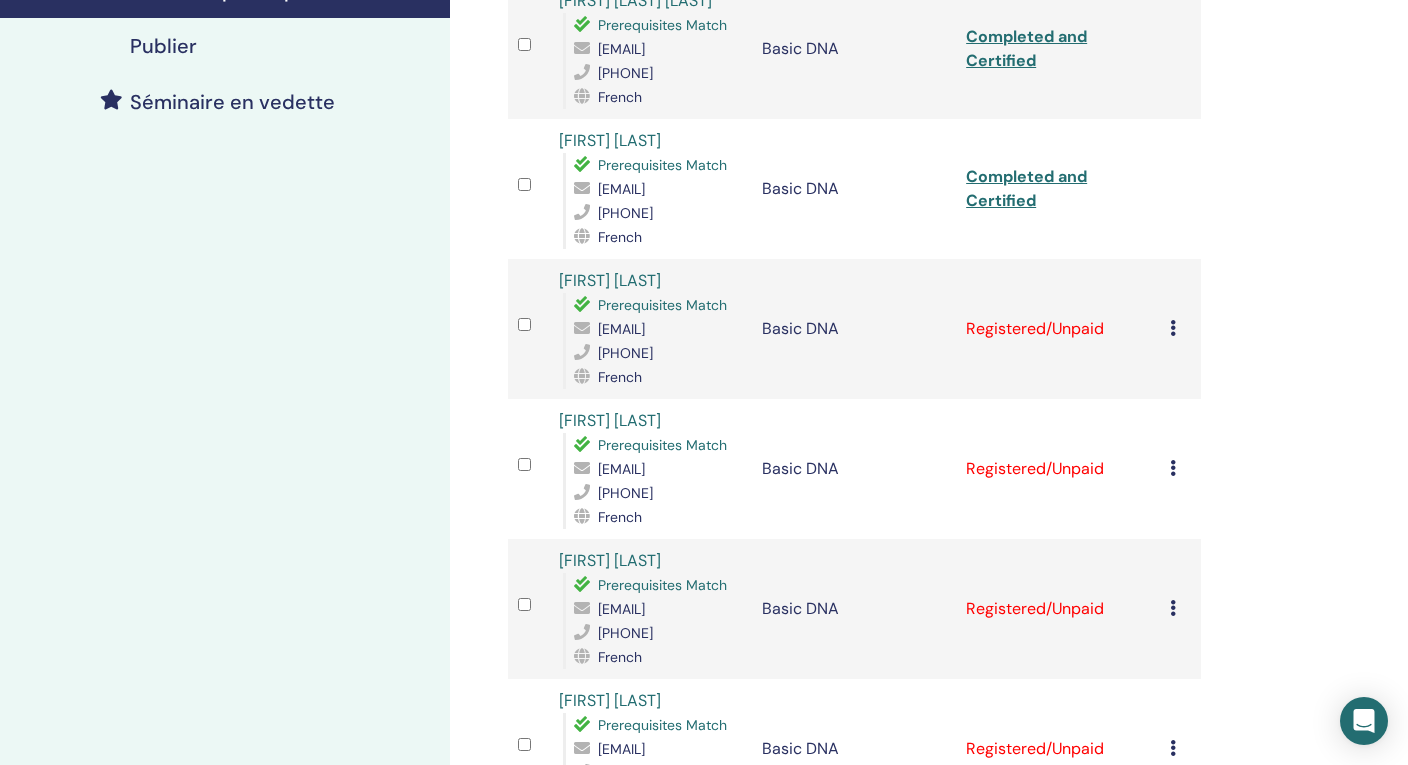click on "Cancel Registration Do not auto-certify Mark as Paid Mark as Unpaid Mark as Absent Complete and Certify Download Certificate" at bounding box center [1180, 329] 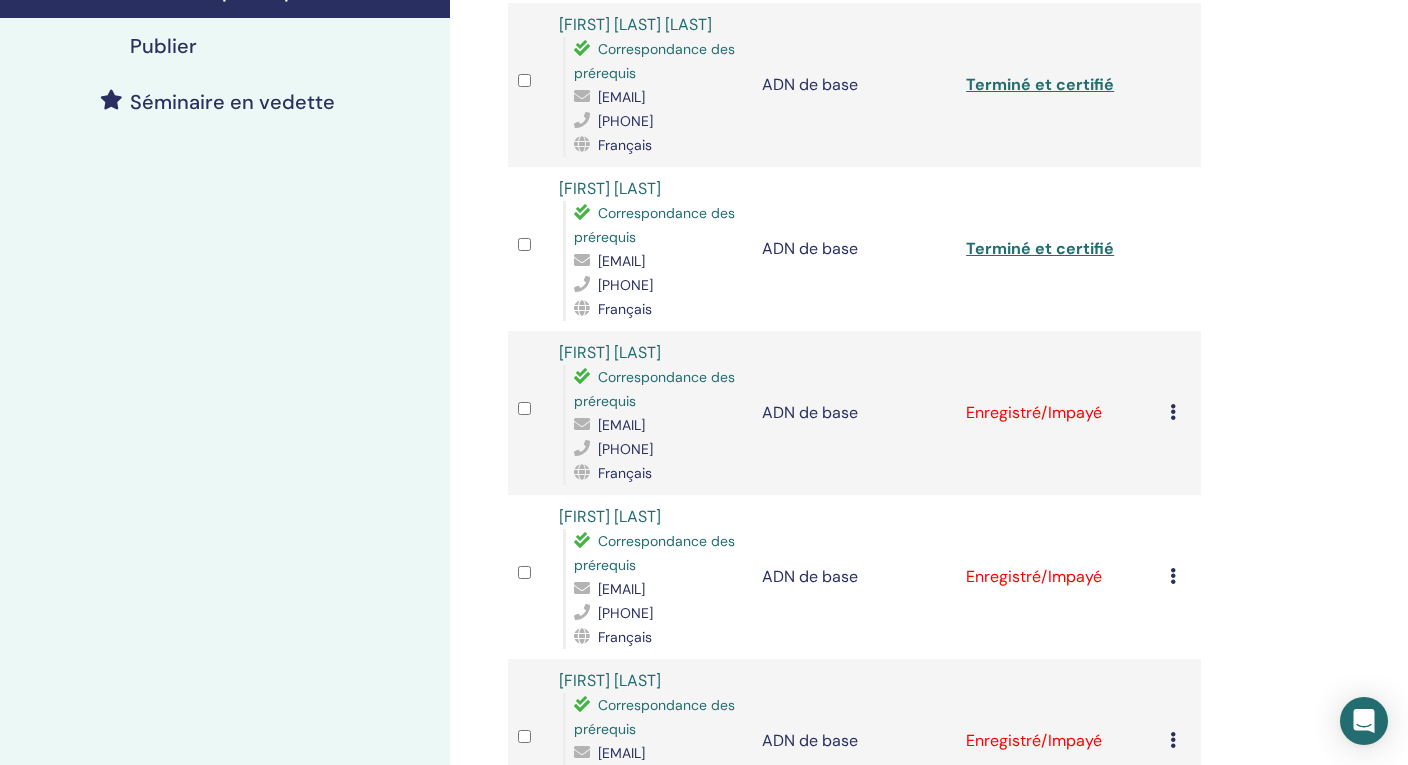 click at bounding box center [1173, 412] 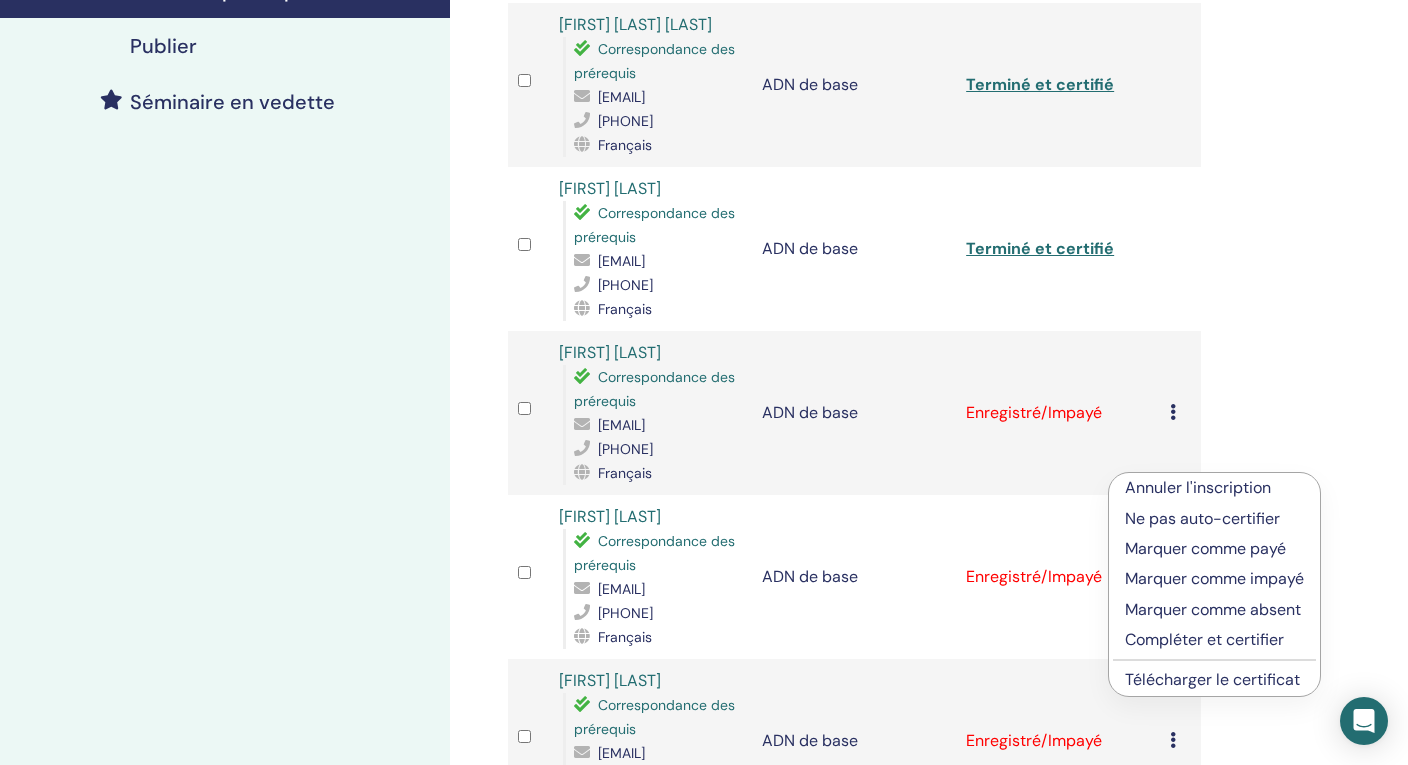 click on "Compléter et certifier" at bounding box center (1204, 639) 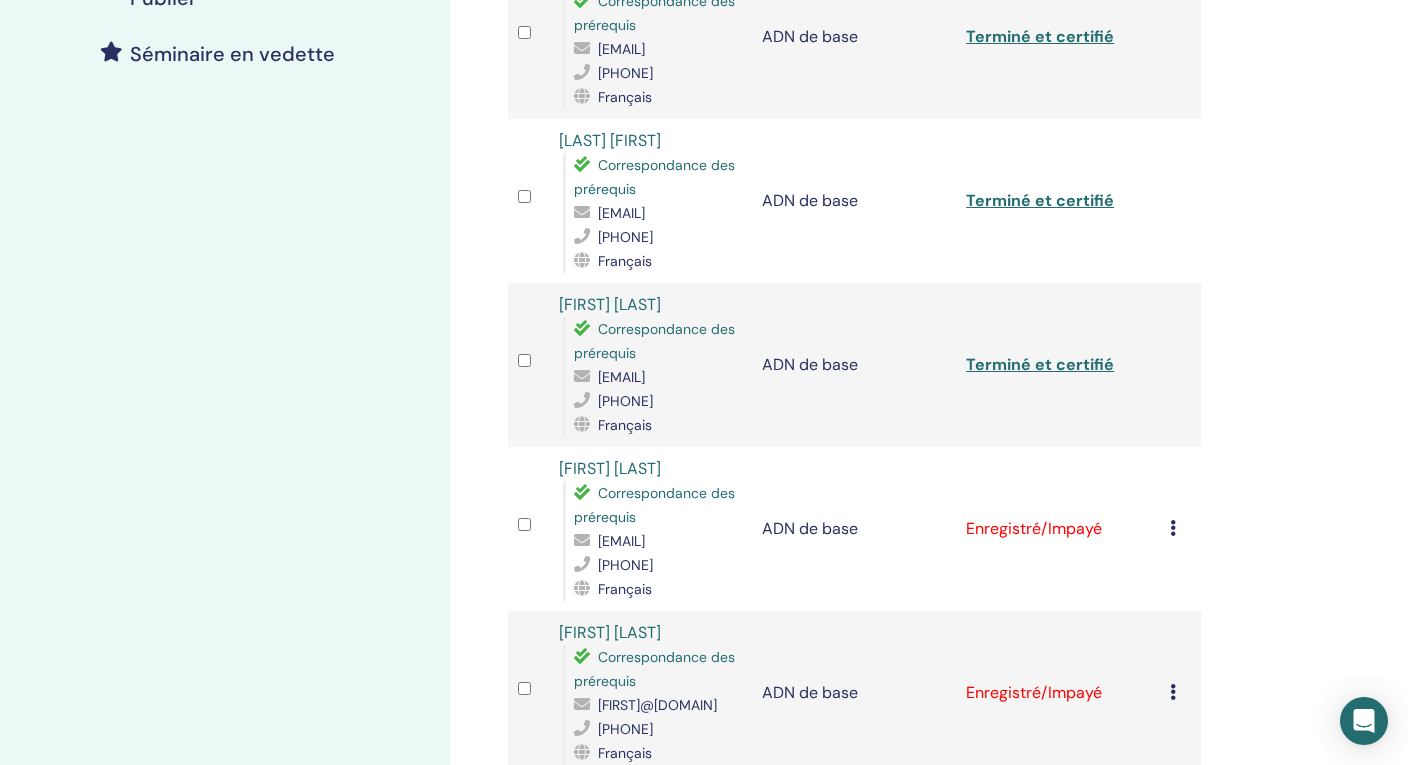 scroll, scrollTop: 700, scrollLeft: 0, axis: vertical 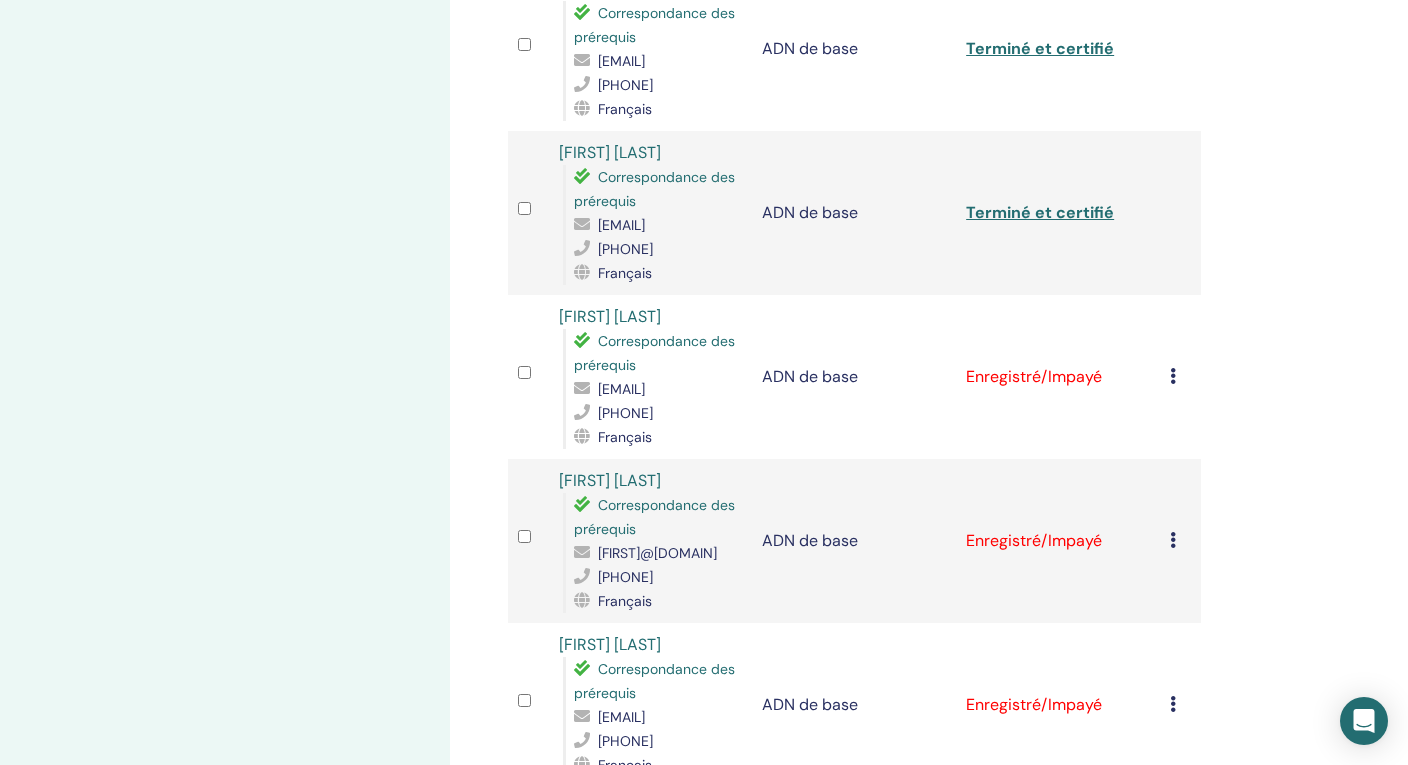 click at bounding box center (1173, 376) 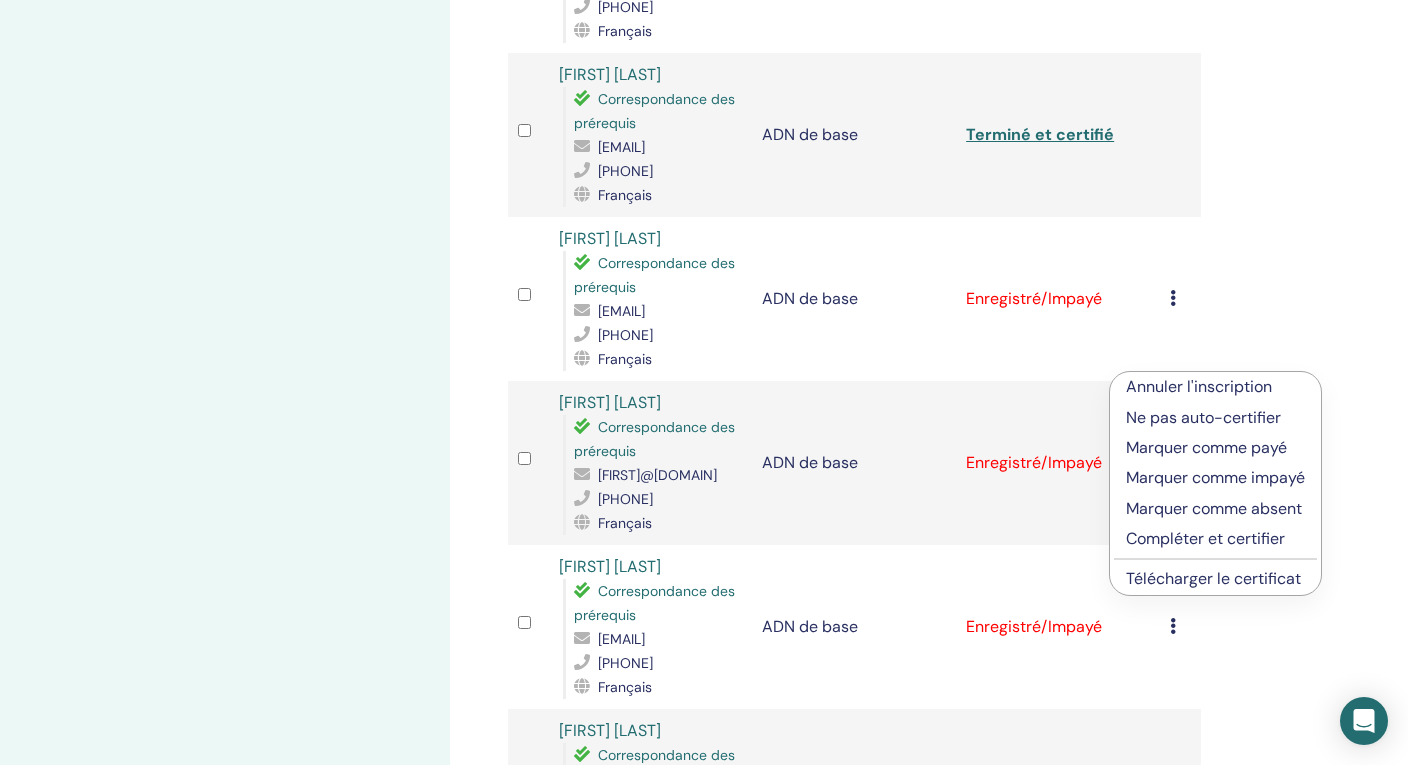 scroll, scrollTop: 800, scrollLeft: 0, axis: vertical 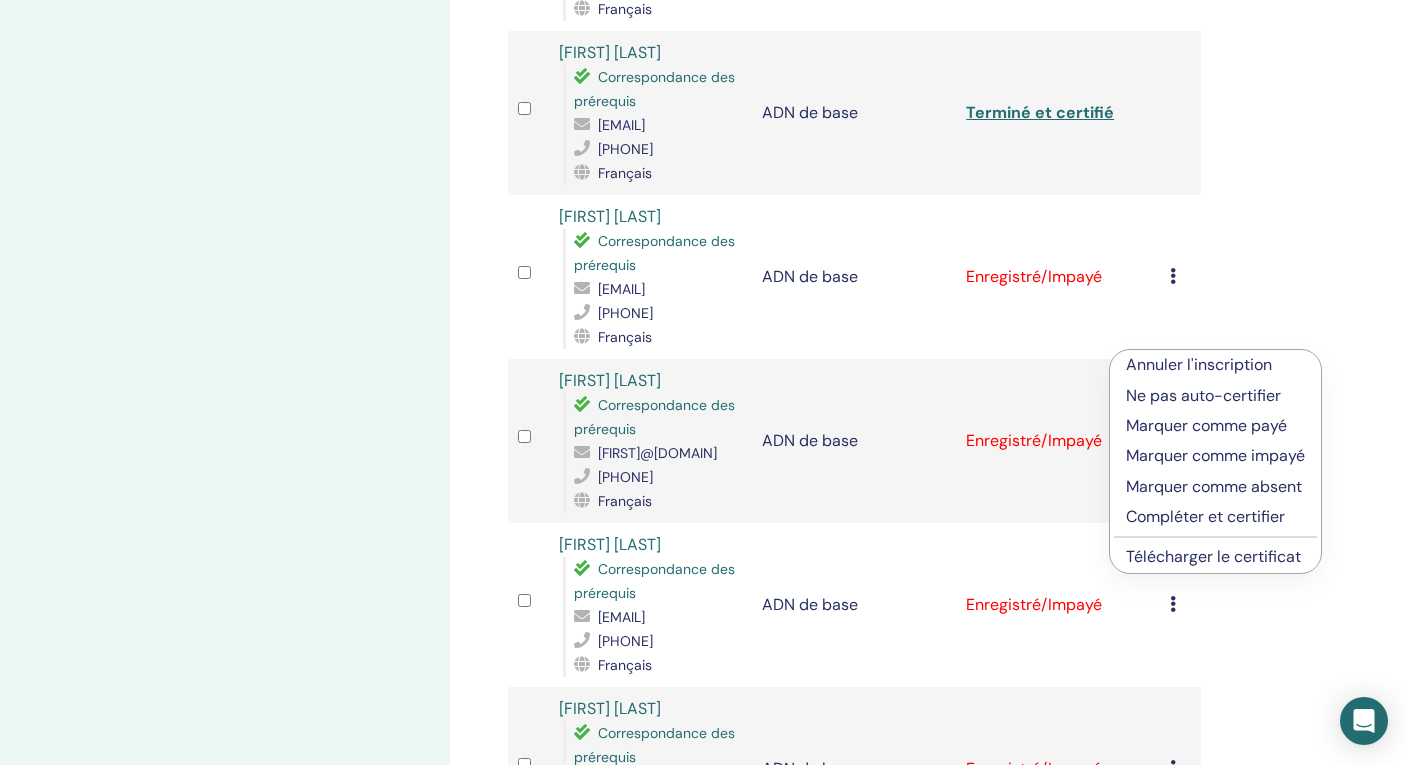 click on "Compléter et certifier" at bounding box center [1205, 516] 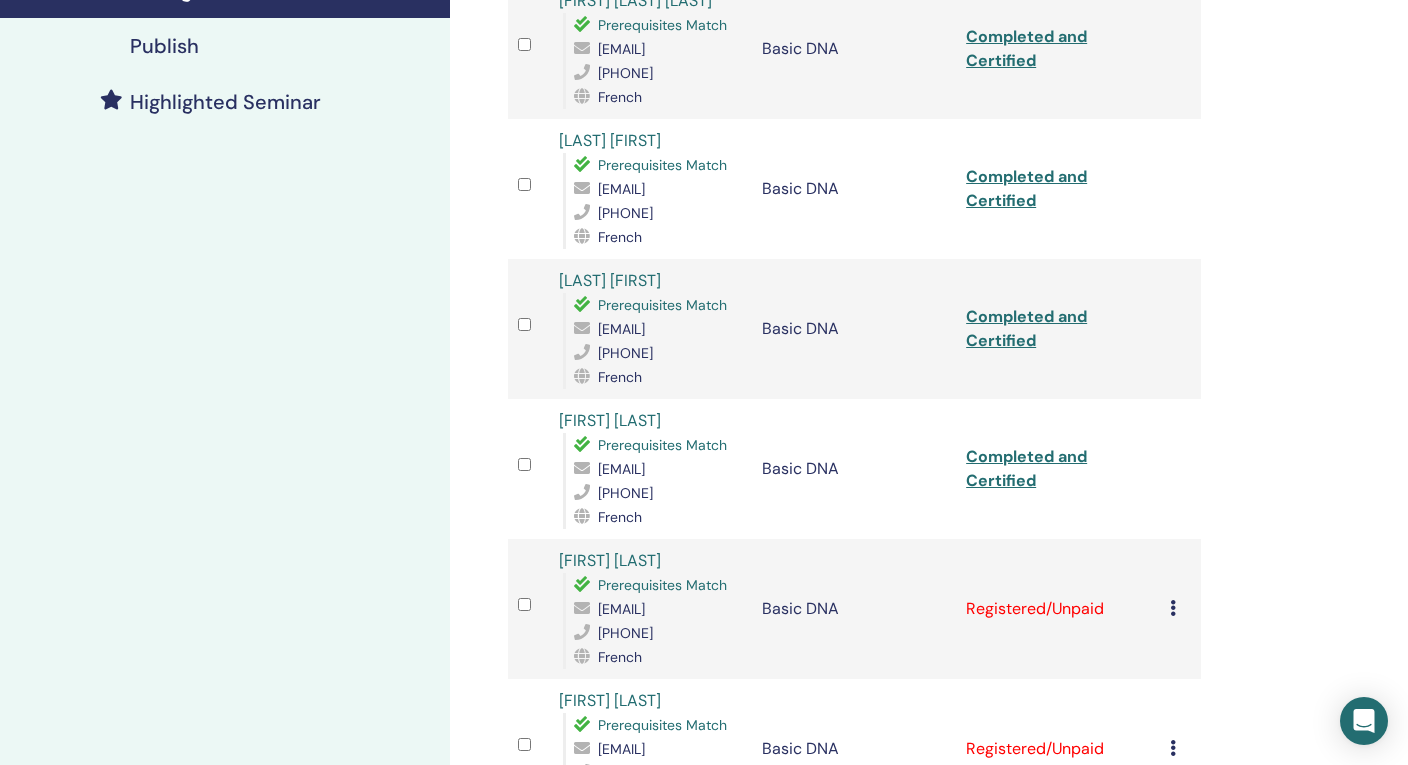 scroll, scrollTop: 700, scrollLeft: 0, axis: vertical 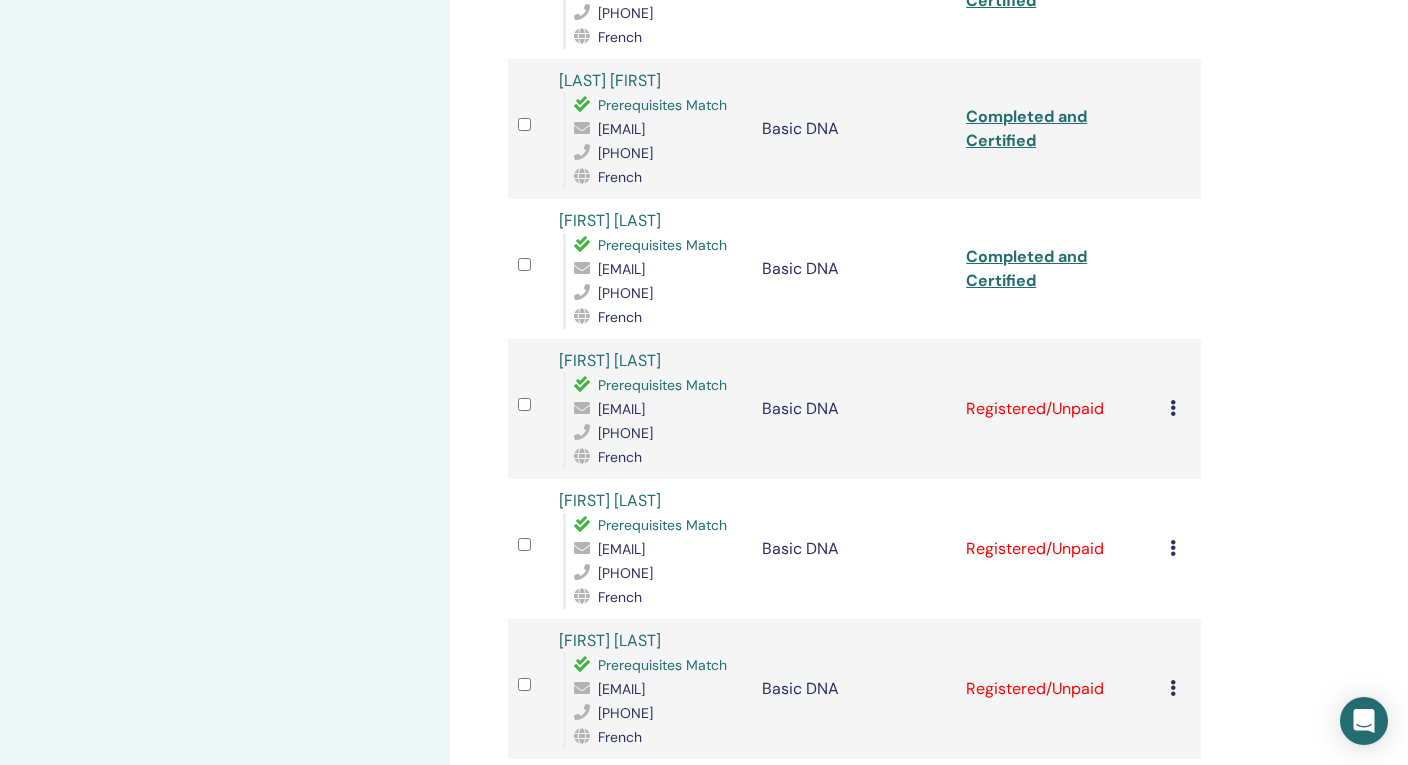 click at bounding box center (1173, 408) 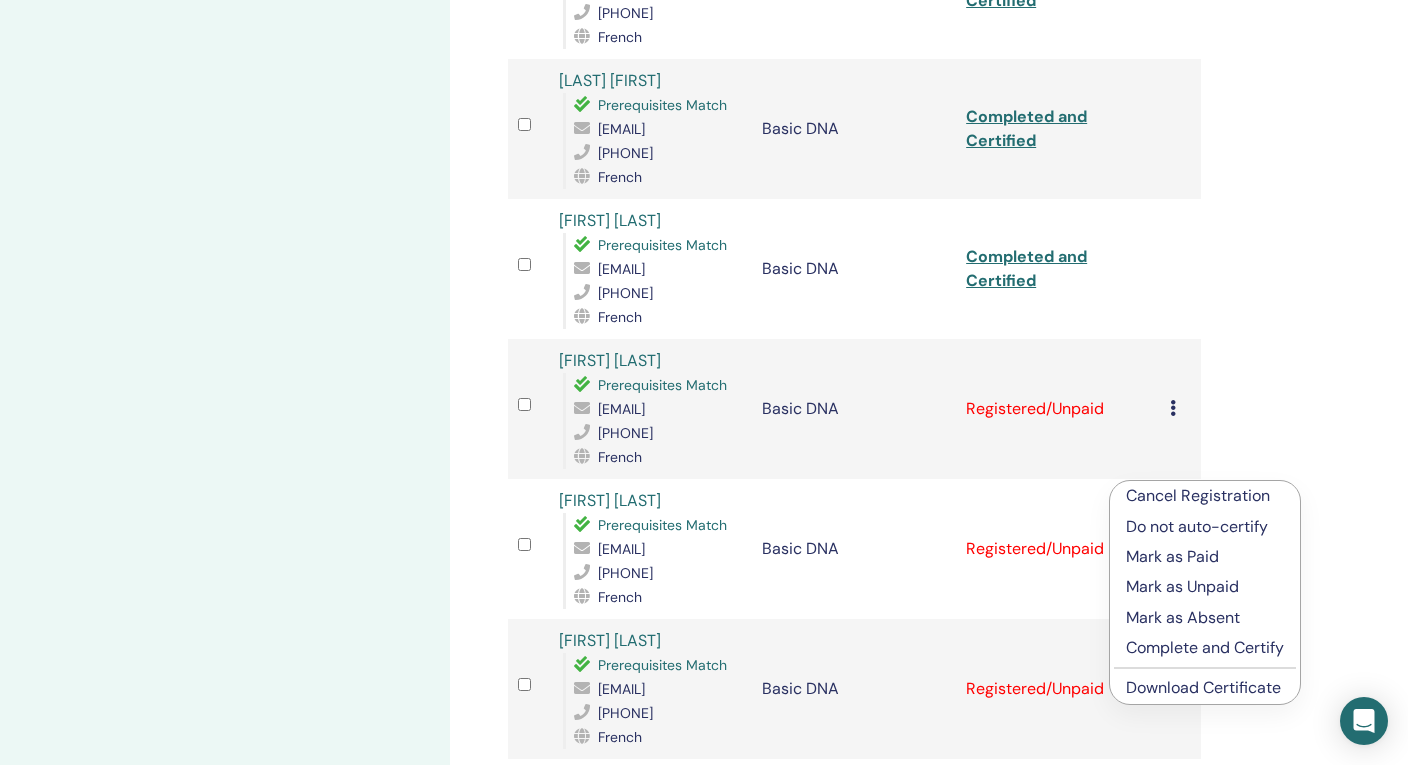 click on "Complete and Certify" at bounding box center [1205, 648] 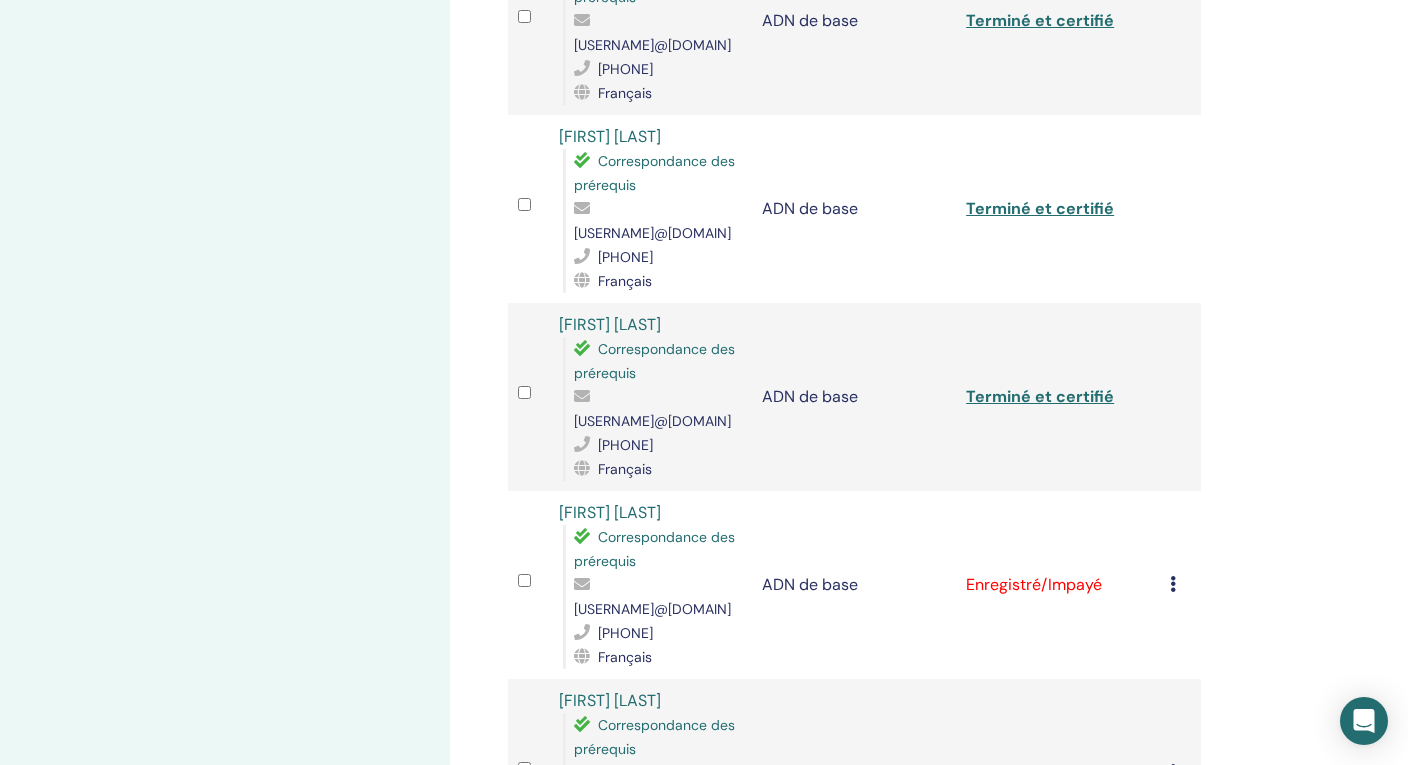 scroll, scrollTop: 1000, scrollLeft: 0, axis: vertical 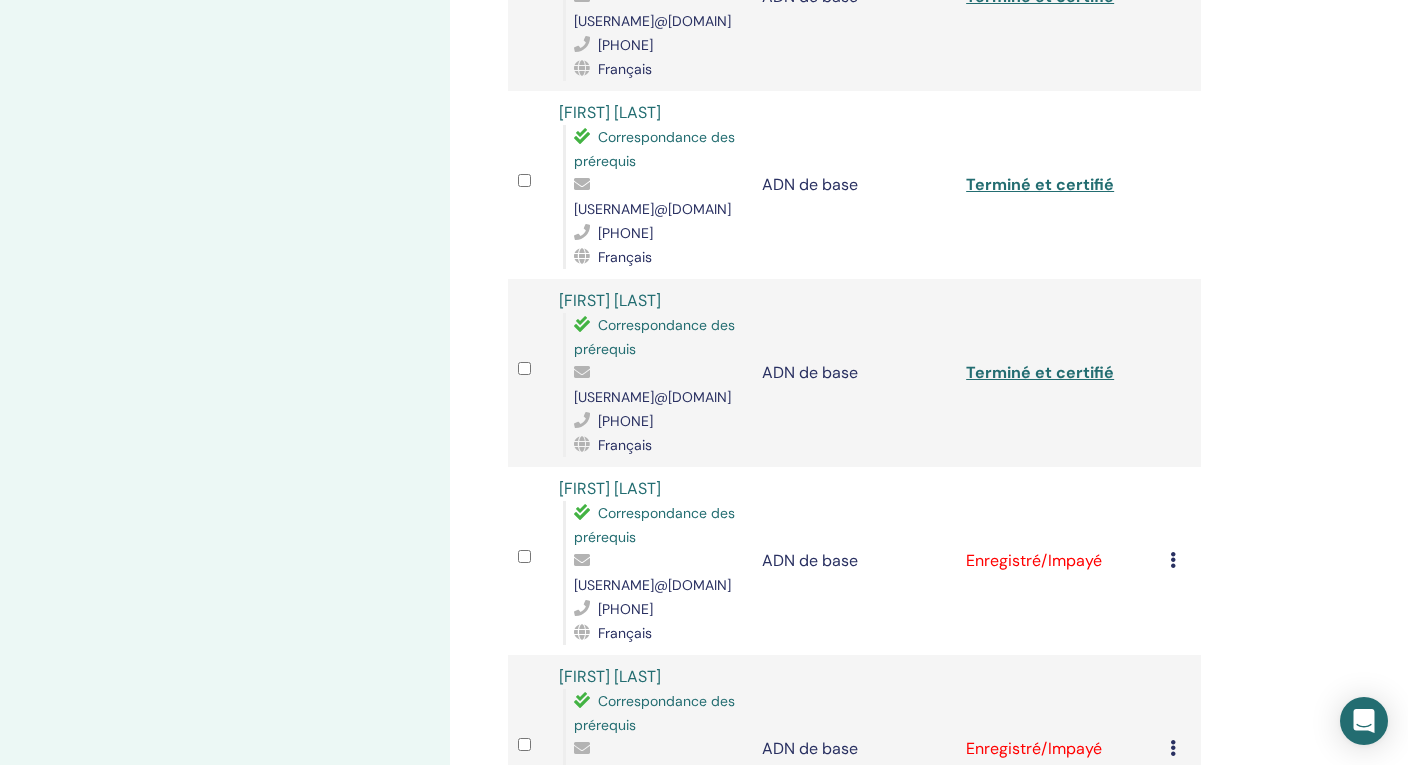 click at bounding box center (1173, 560) 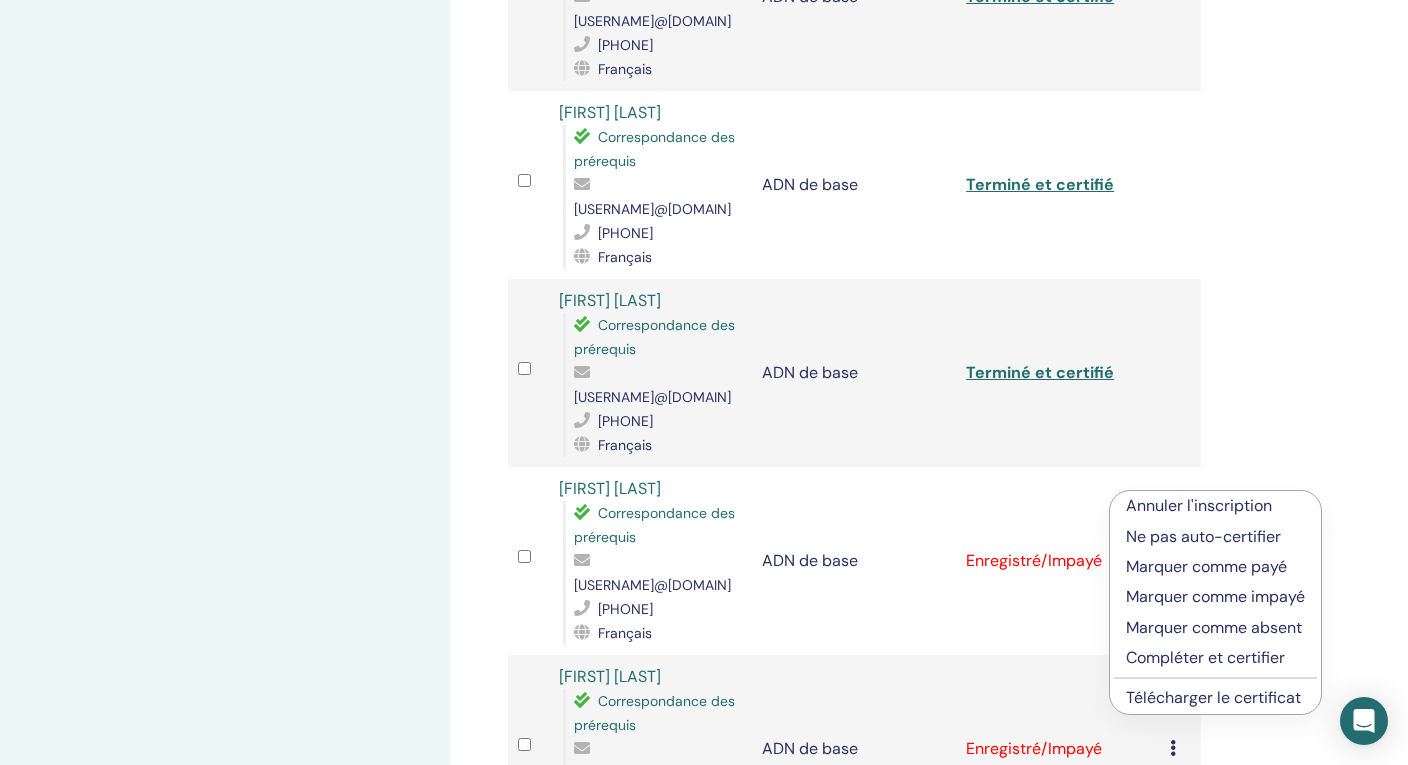 click on "Compléter et certifier" at bounding box center (1205, 657) 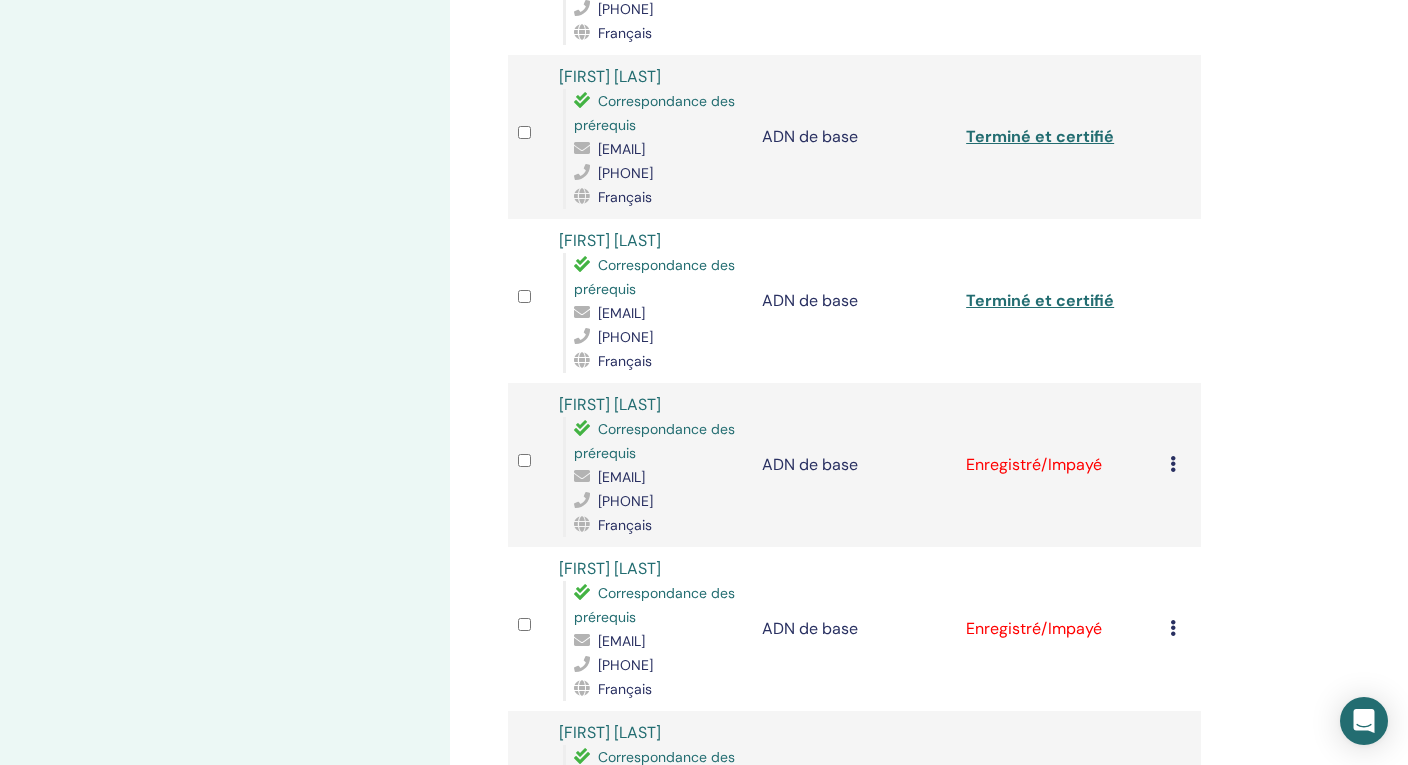 scroll, scrollTop: 1200, scrollLeft: 0, axis: vertical 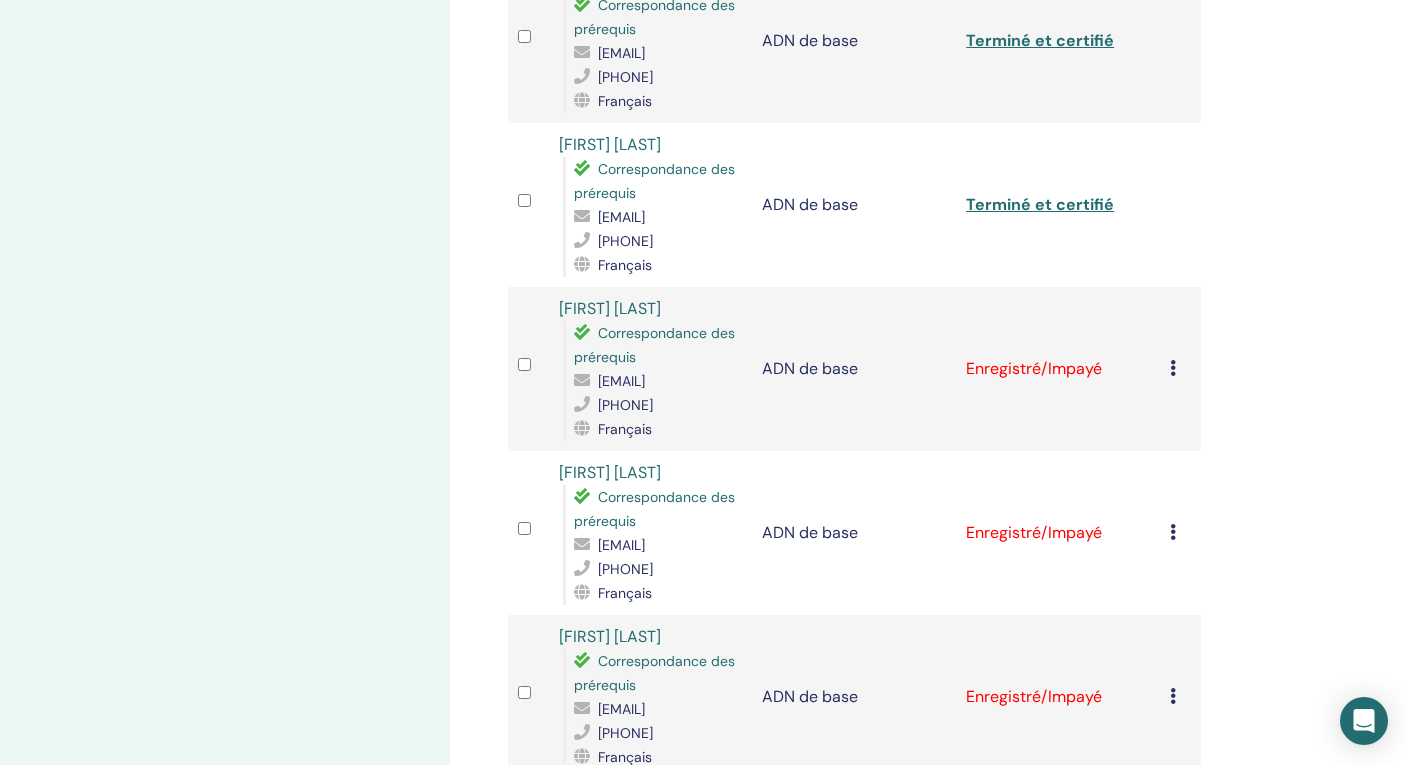 click at bounding box center (1173, 368) 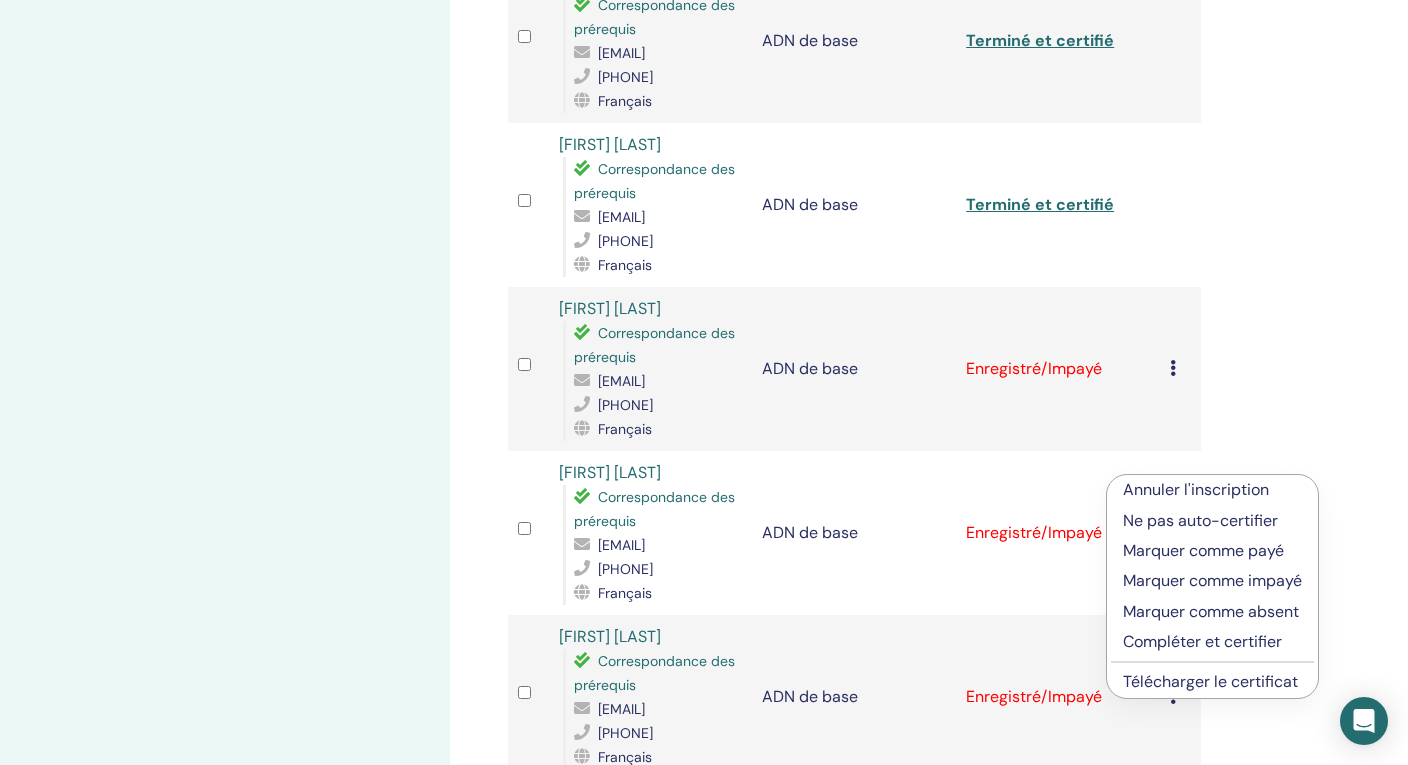 click on "Compléter et certifier" at bounding box center [1202, 641] 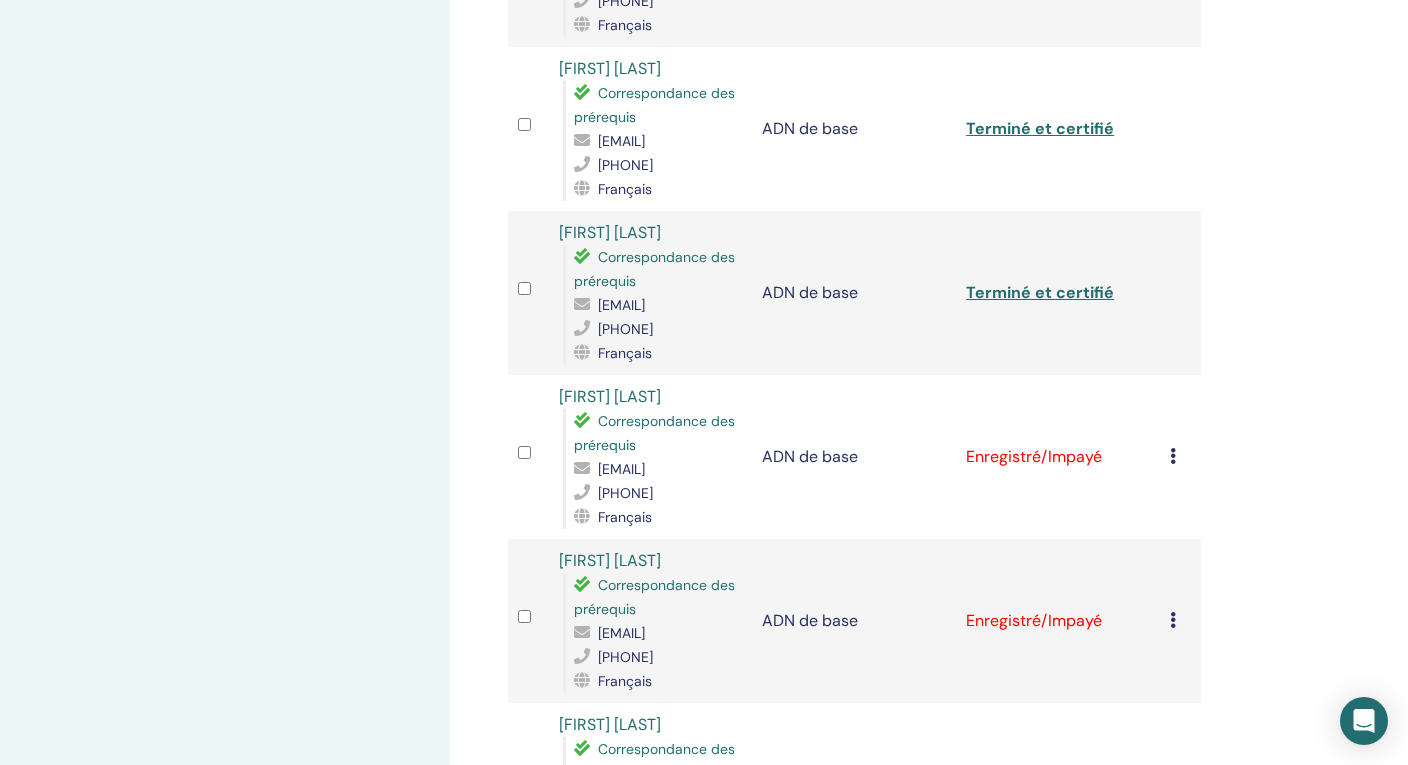 scroll, scrollTop: 1300, scrollLeft: 0, axis: vertical 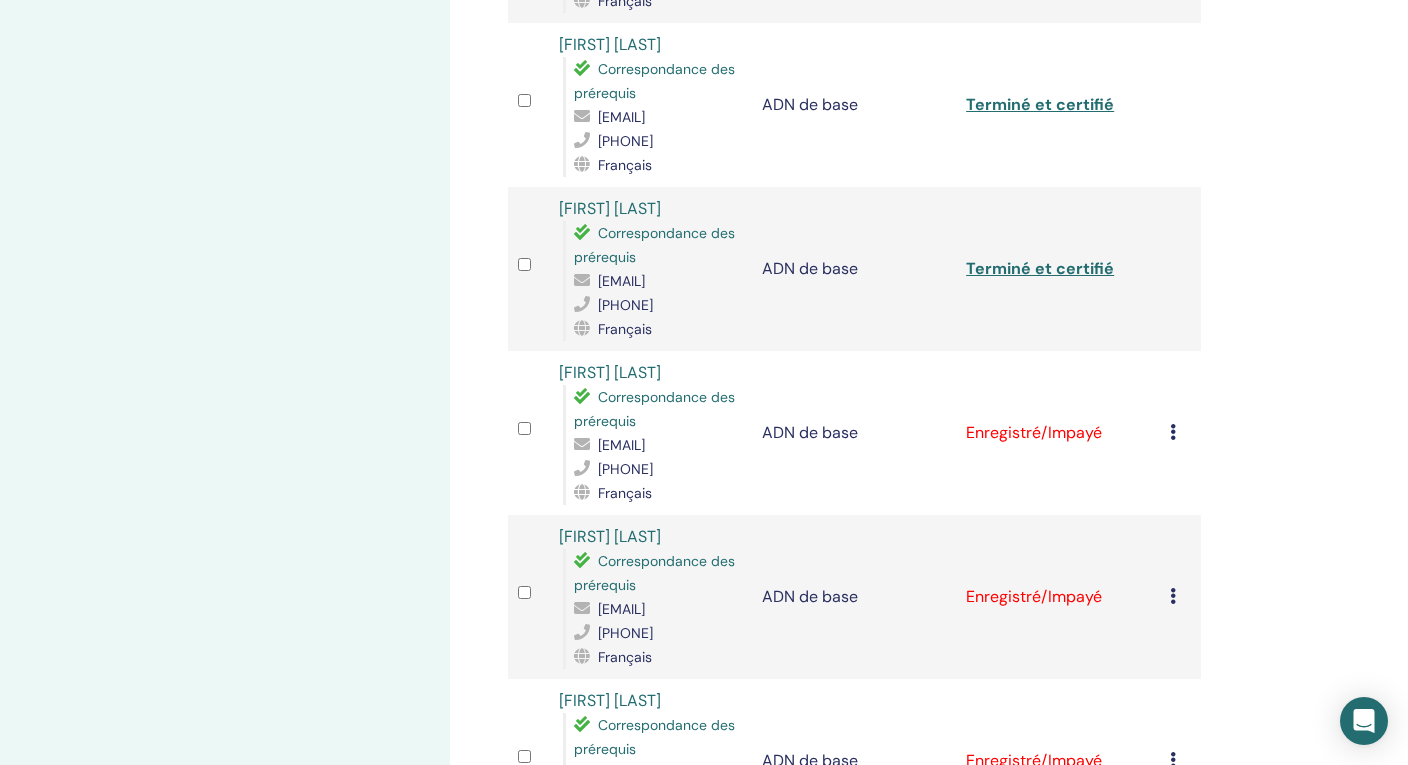 click at bounding box center [1173, 432] 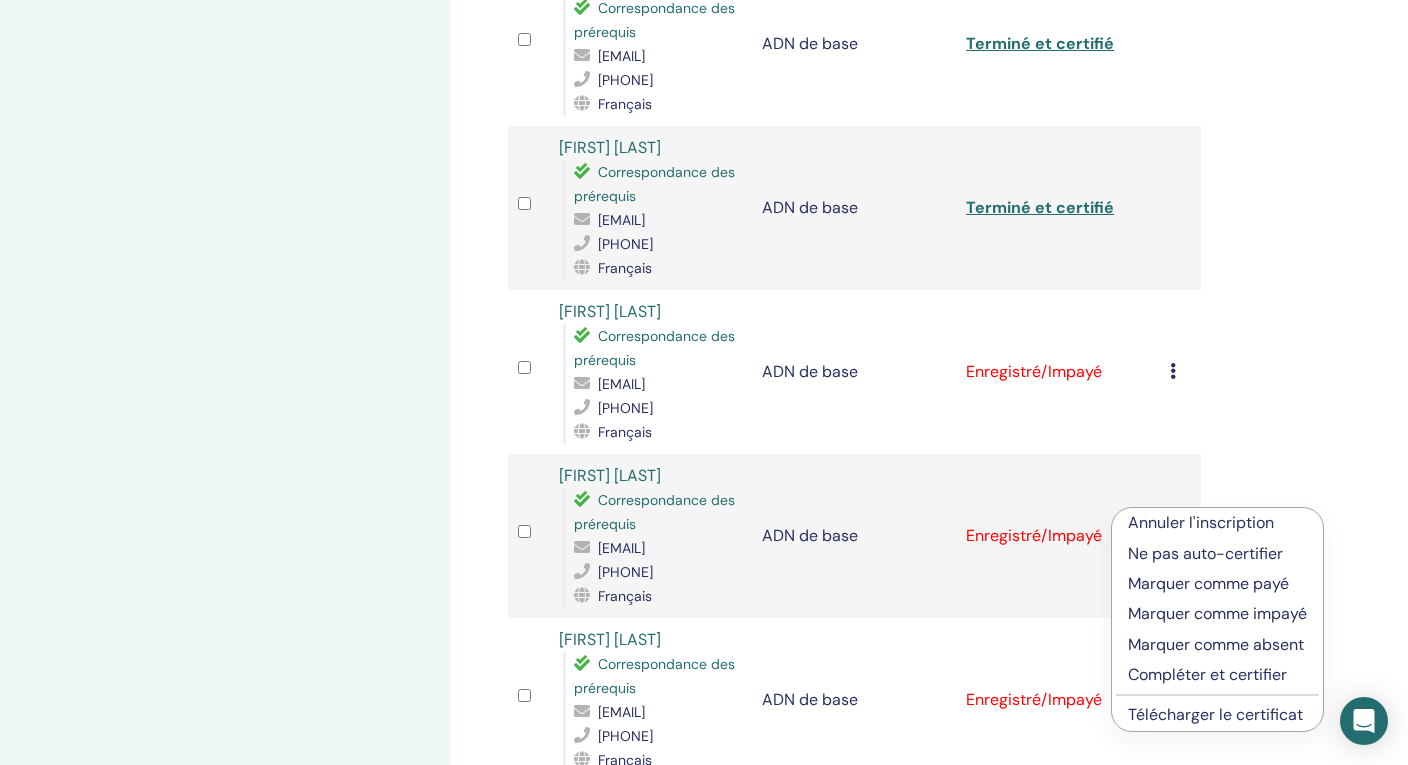 scroll, scrollTop: 1400, scrollLeft: 0, axis: vertical 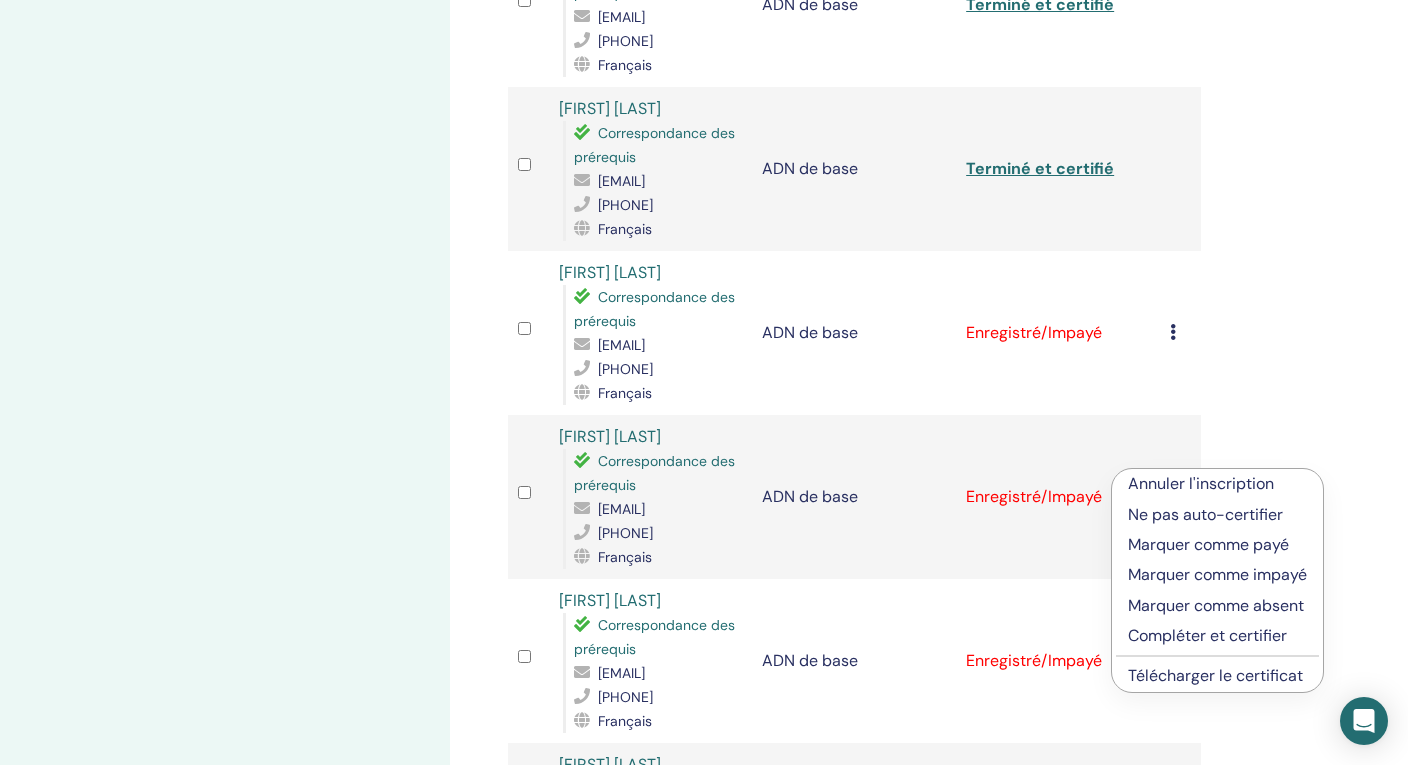 click on "Compléter et certifier" at bounding box center (1207, 635) 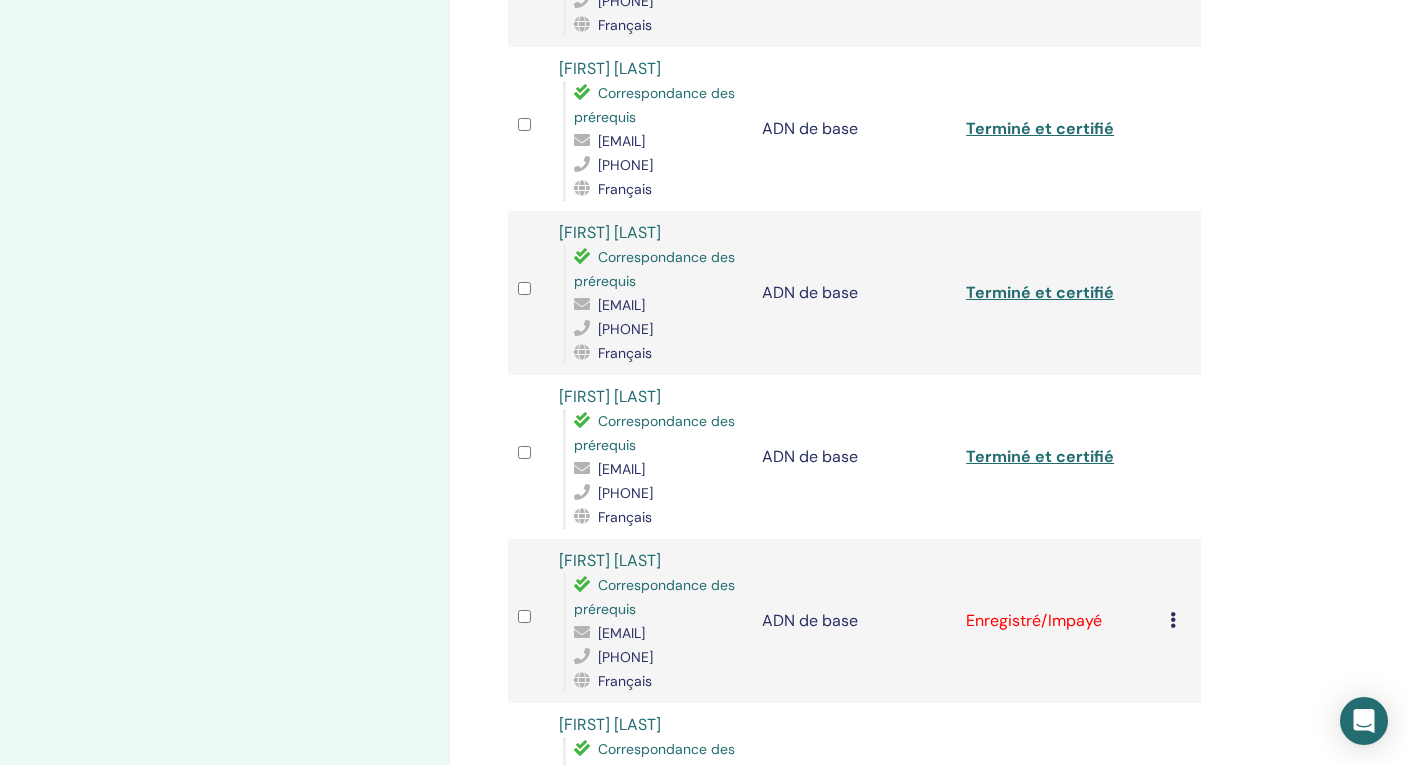 scroll, scrollTop: 1676, scrollLeft: 0, axis: vertical 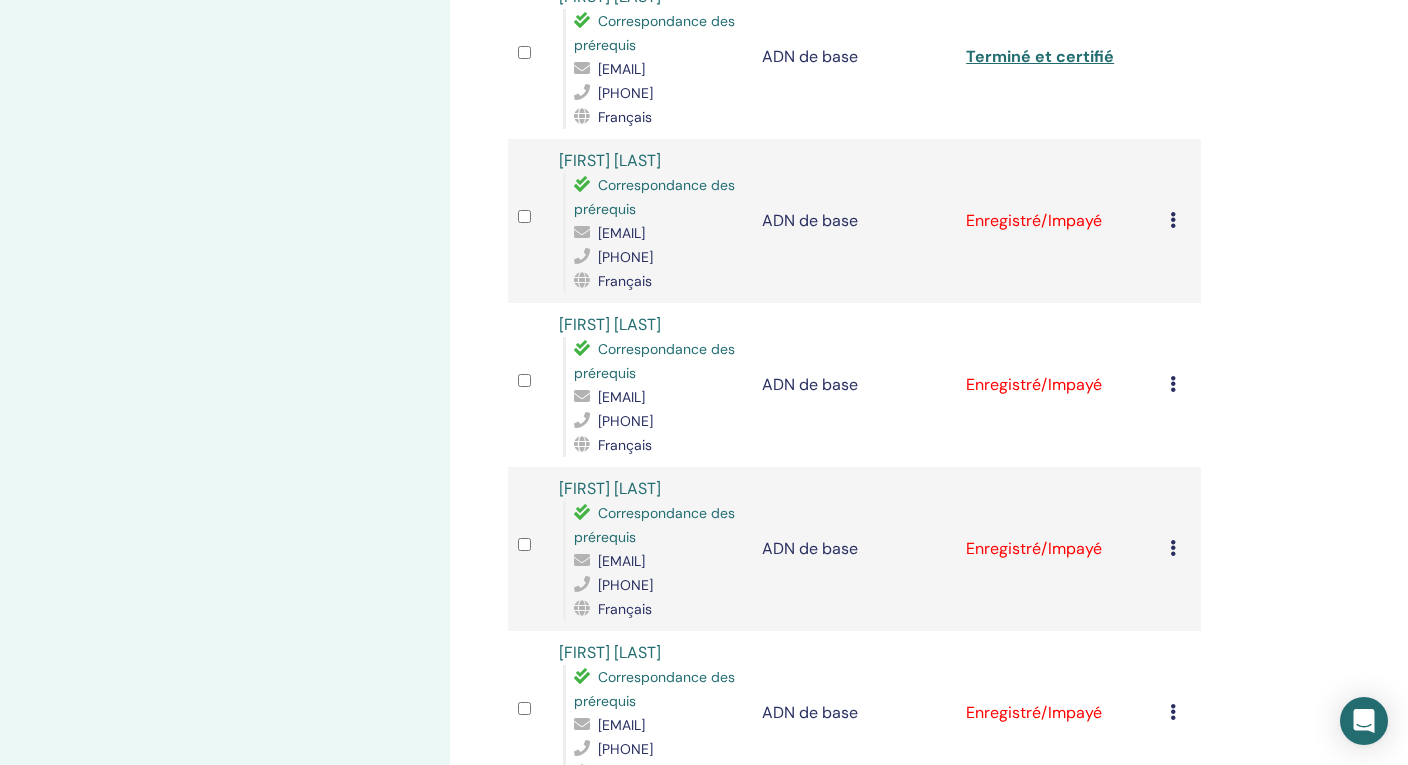click at bounding box center (1173, 220) 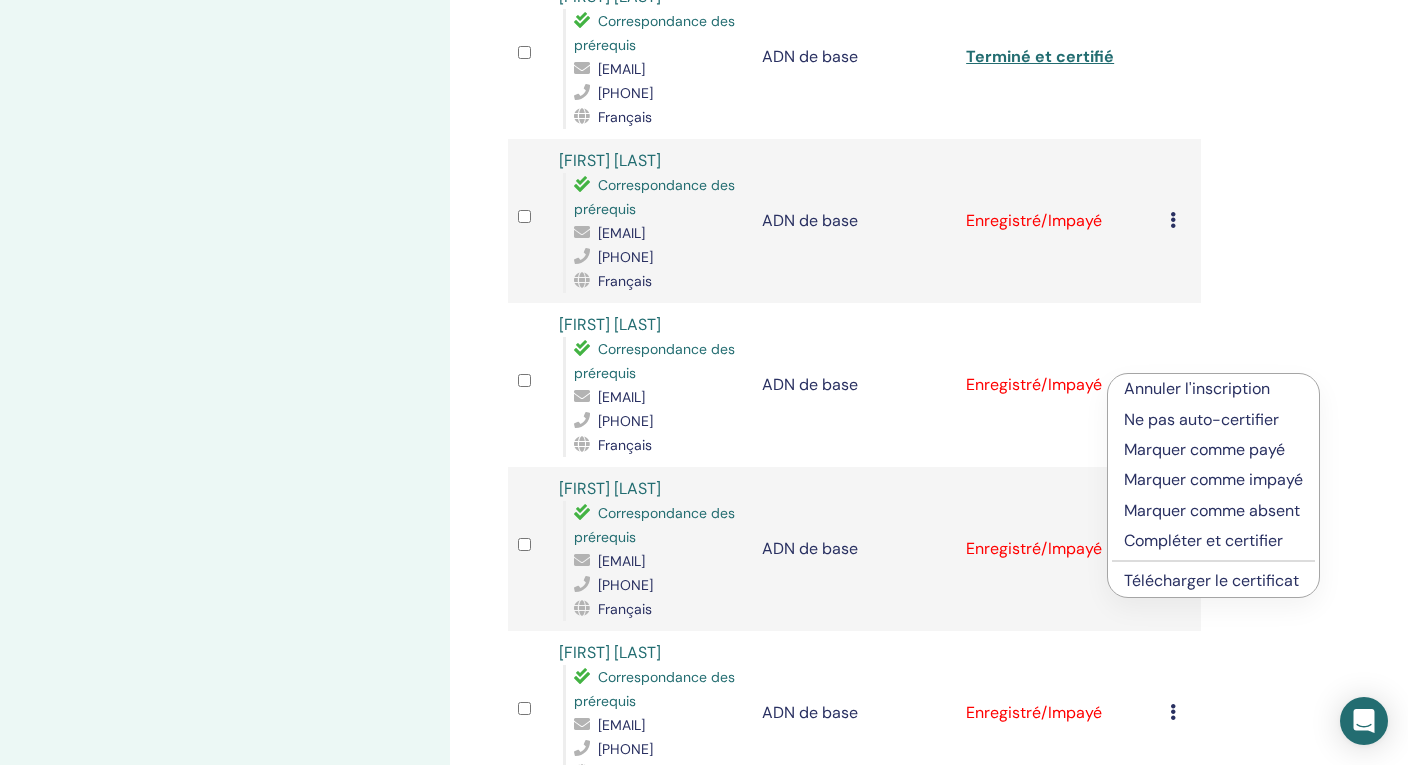 click on "Compléter et certifier" at bounding box center [1203, 540] 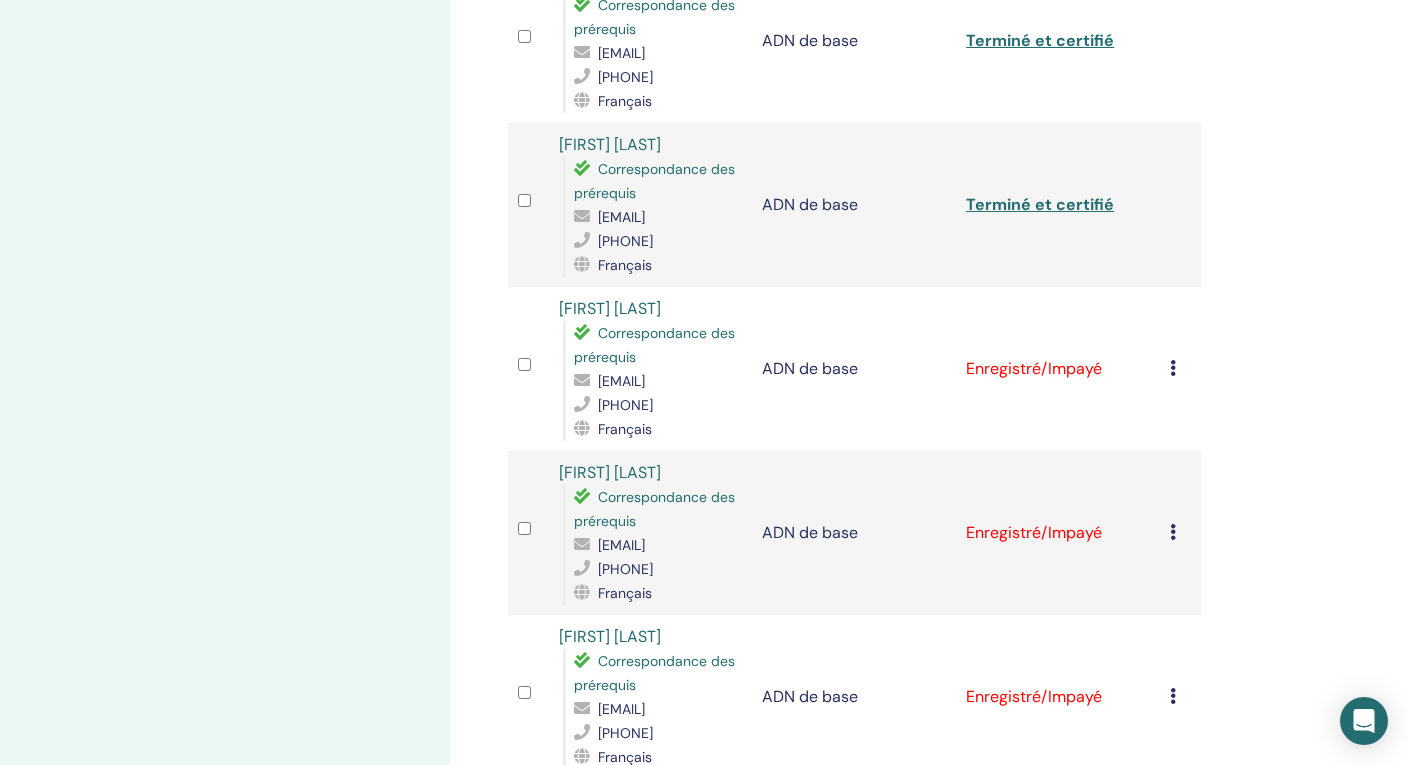 scroll, scrollTop: 1800, scrollLeft: 0, axis: vertical 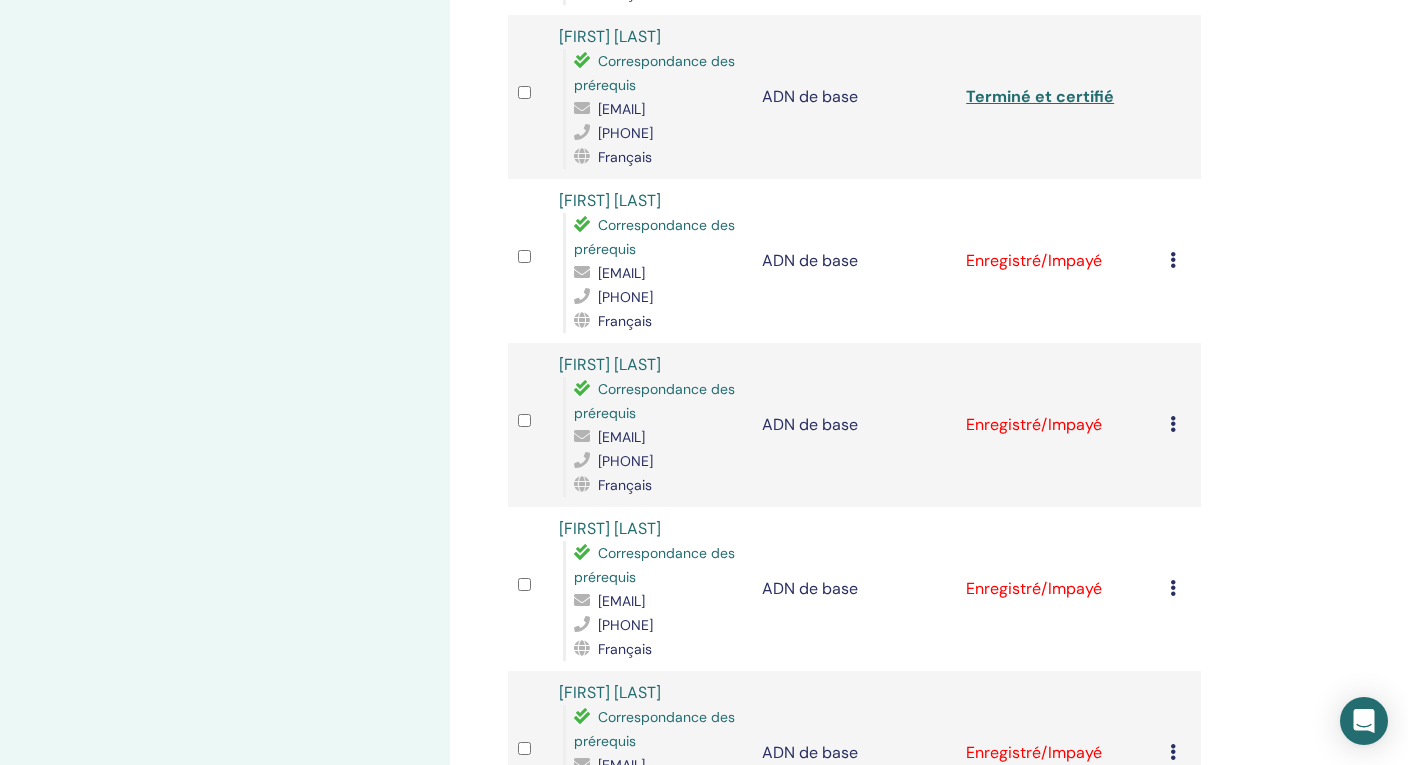 click at bounding box center [1173, 260] 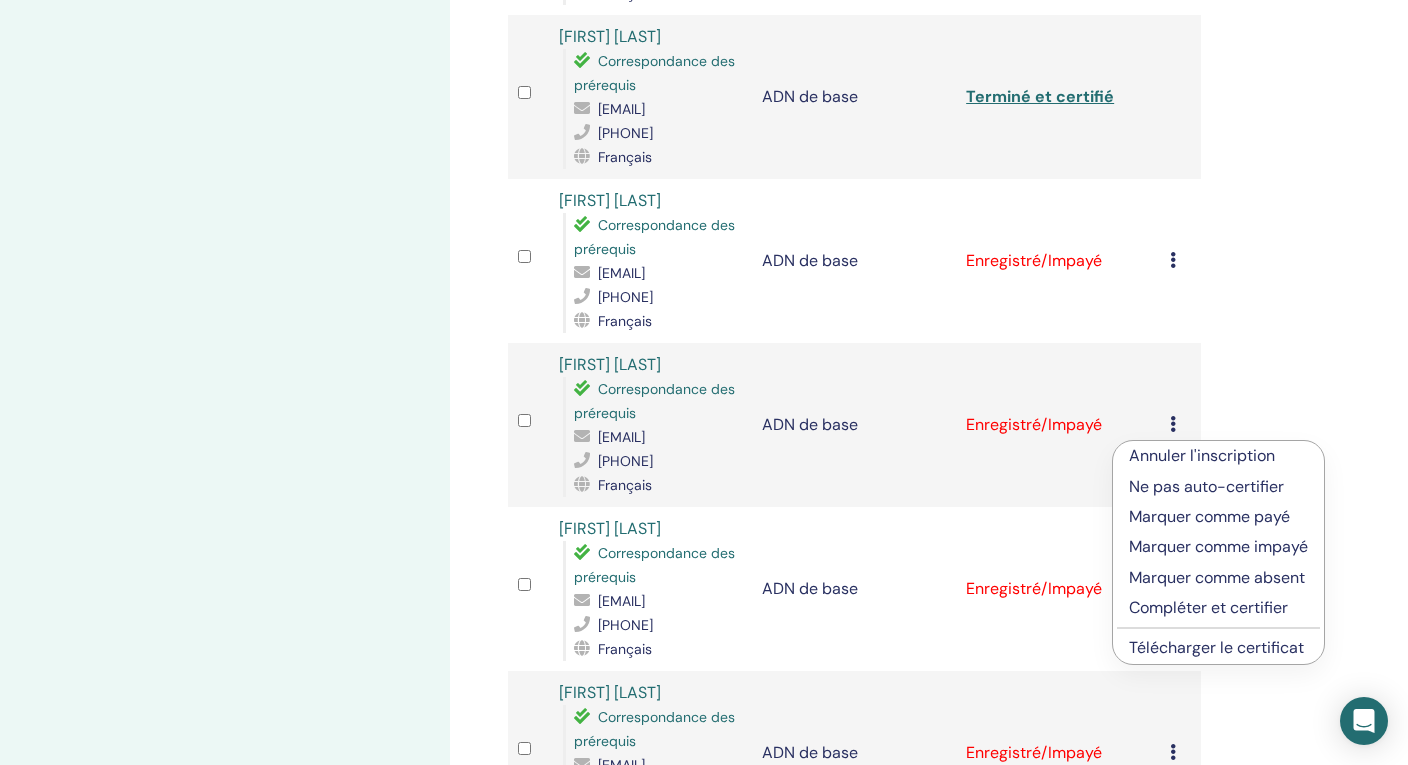 click on "Compléter et certifier" at bounding box center [1208, 607] 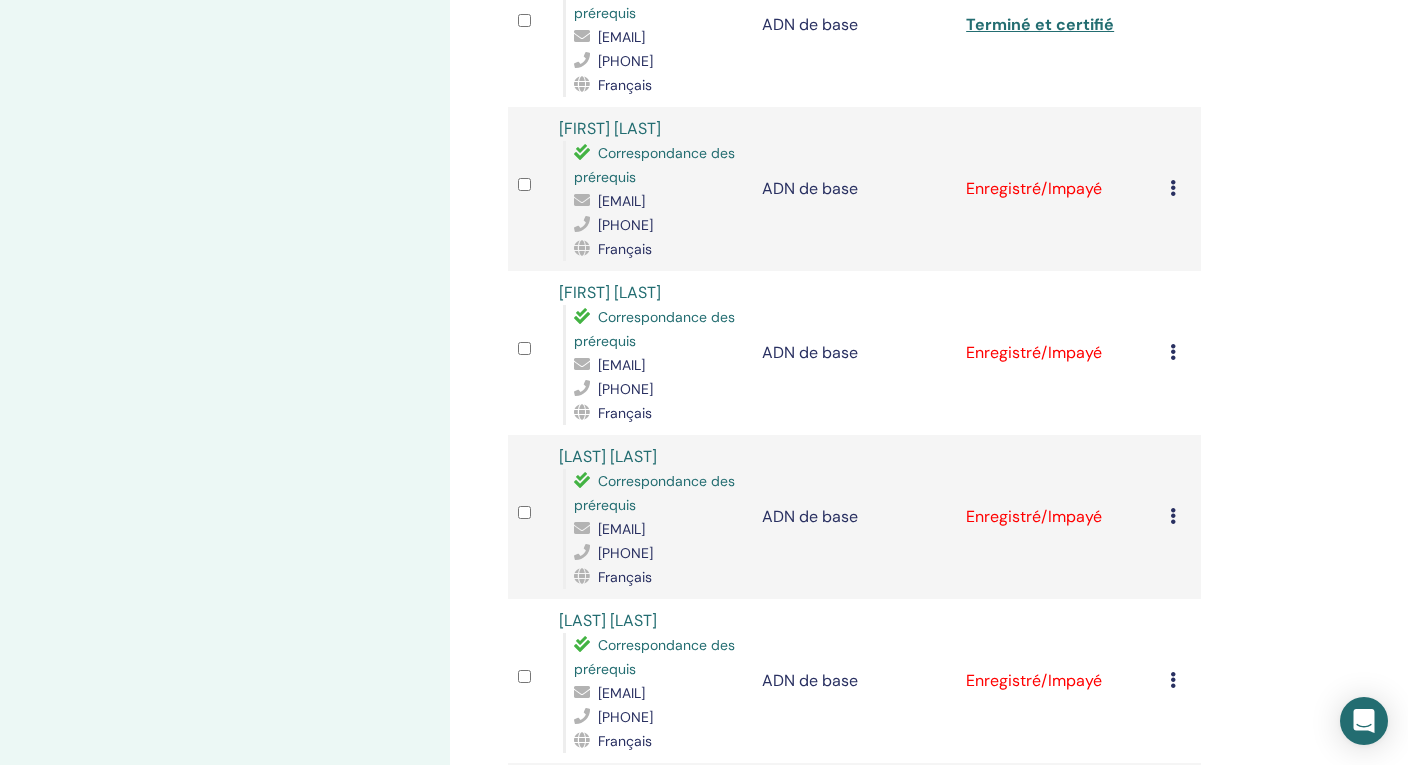 scroll, scrollTop: 2076, scrollLeft: 0, axis: vertical 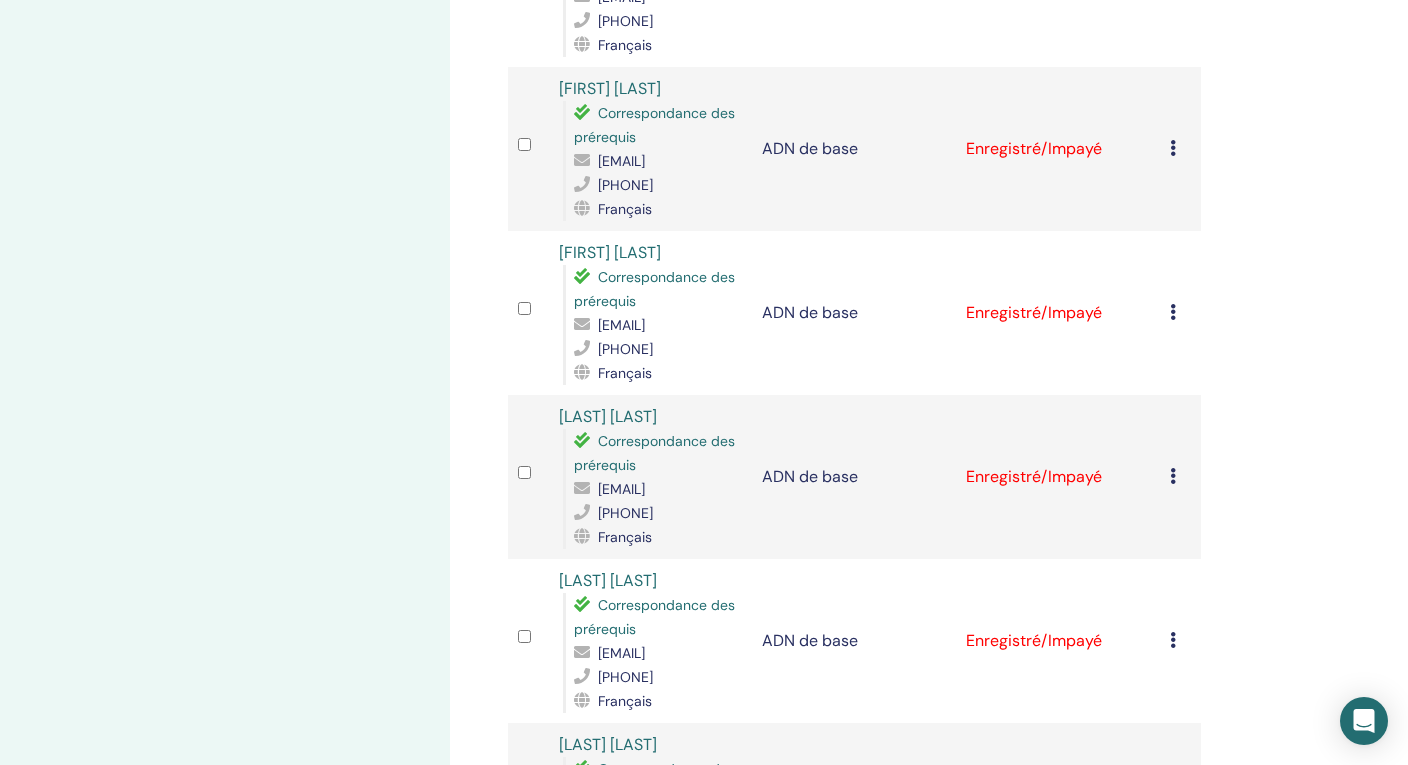 click at bounding box center (1173, 148) 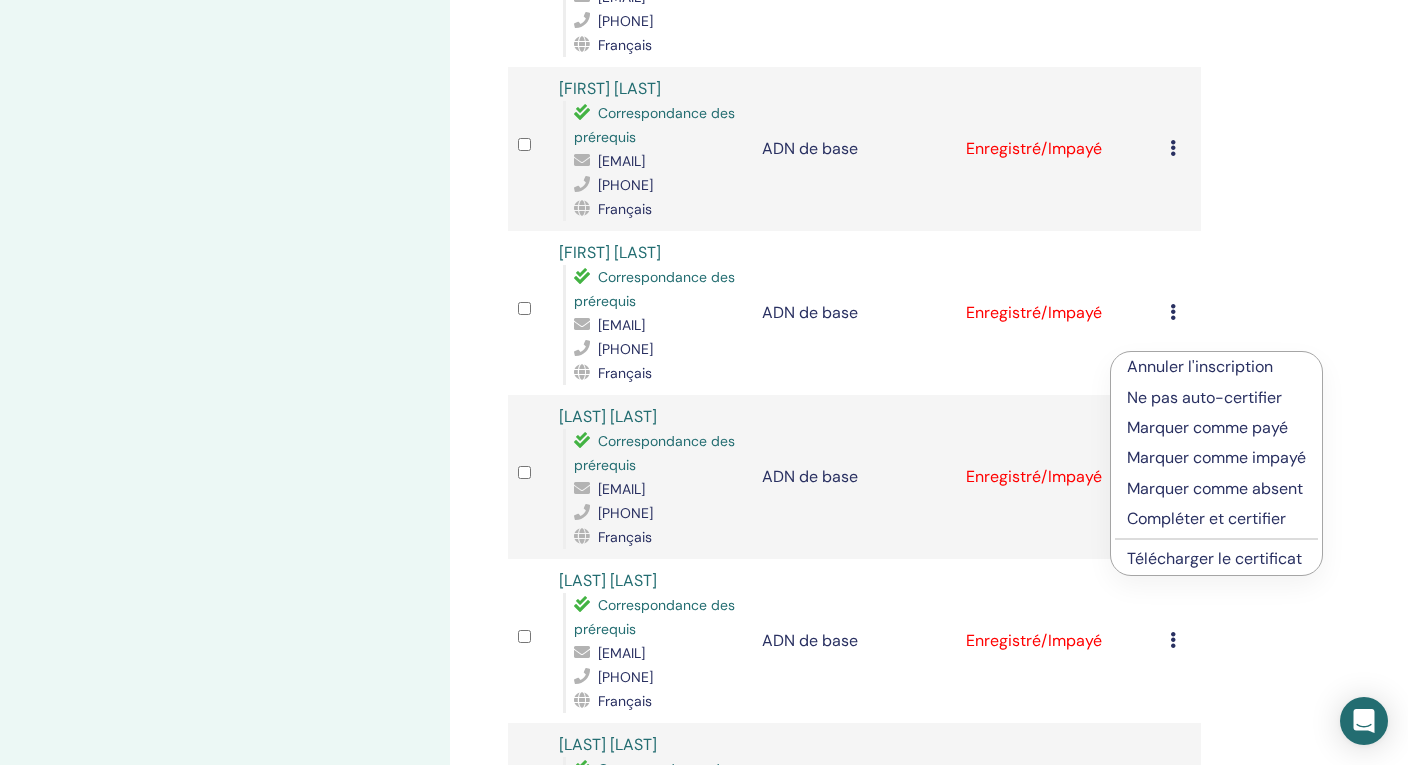 click on "Compléter et certifier" at bounding box center (1206, 518) 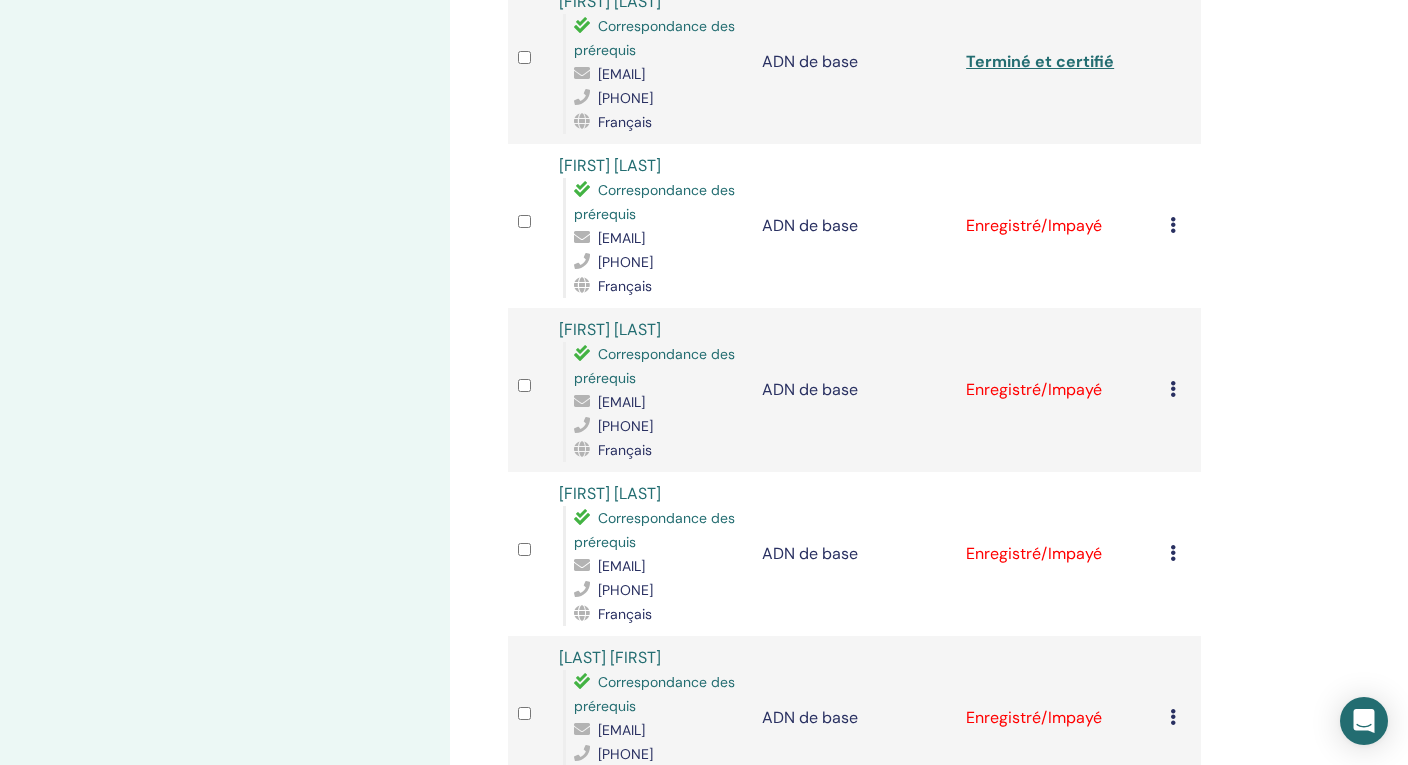 scroll, scrollTop: 2276, scrollLeft: 0, axis: vertical 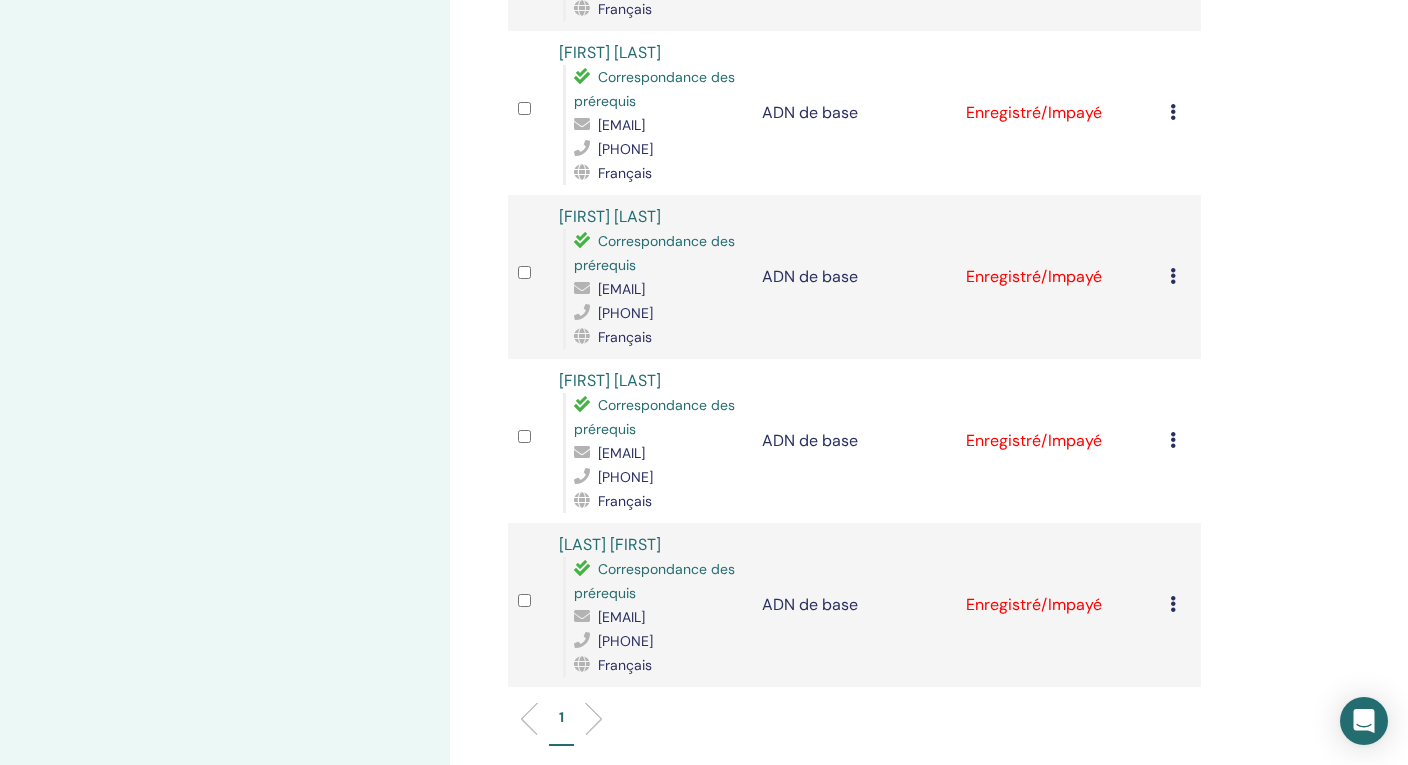 click at bounding box center (1173, 112) 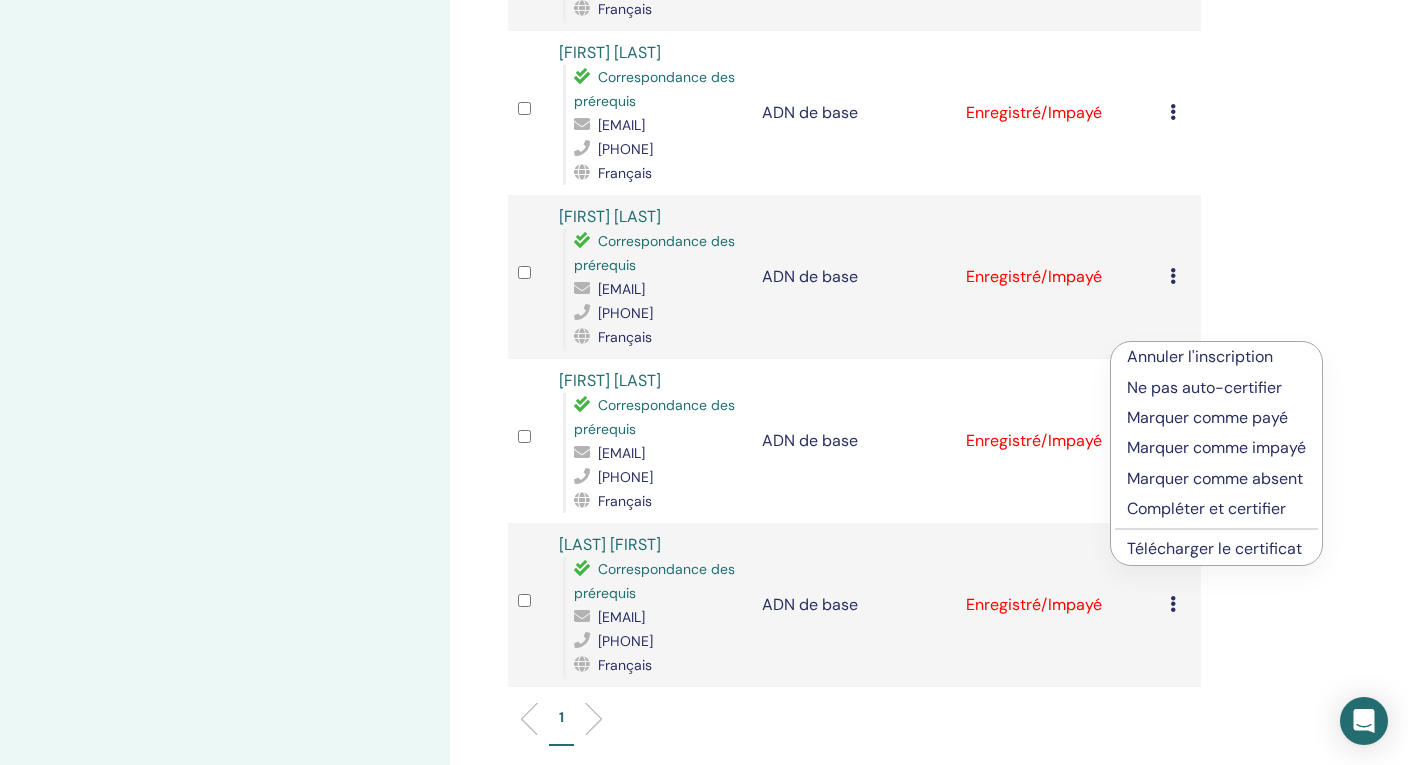 click on "Compléter et certifier" at bounding box center (1206, 508) 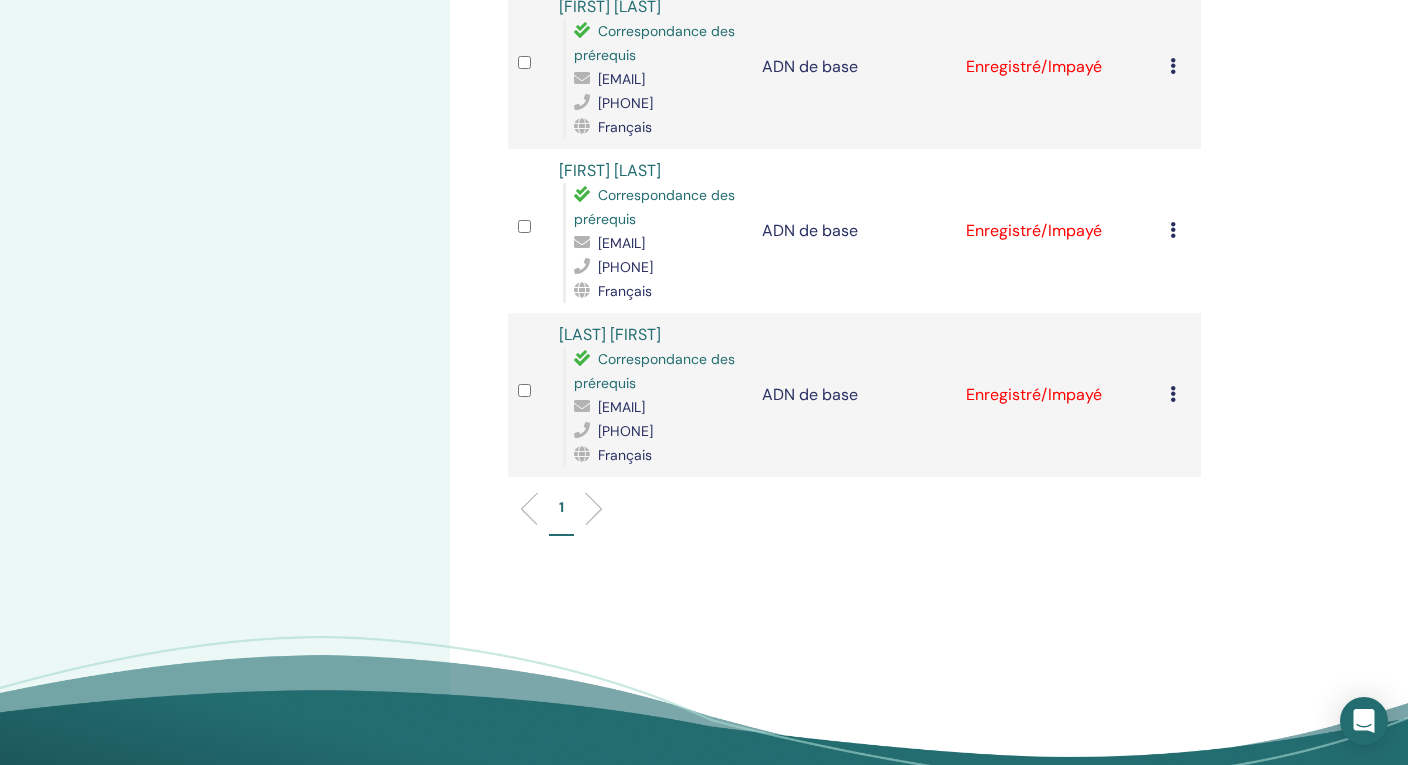 scroll, scrollTop: 2600, scrollLeft: 0, axis: vertical 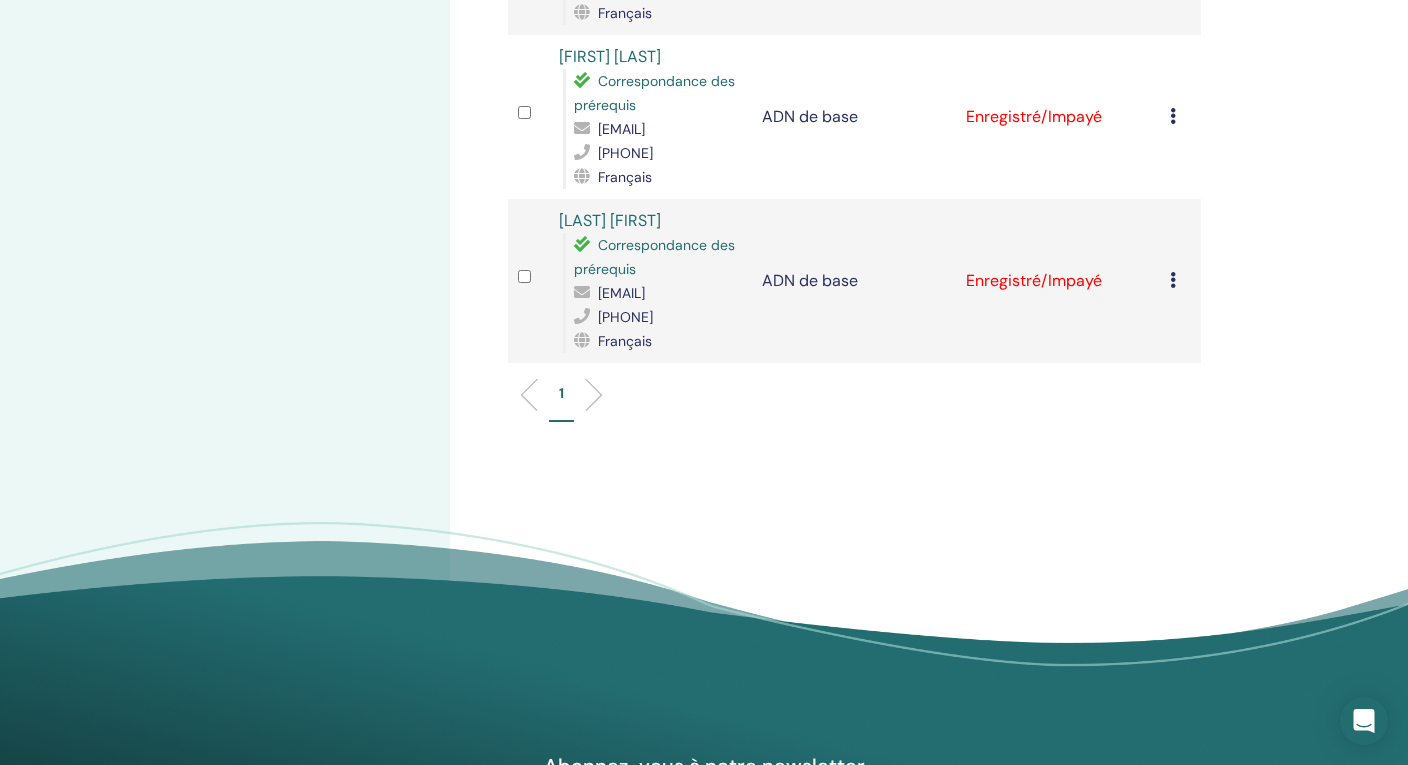 click at bounding box center [1173, -48] 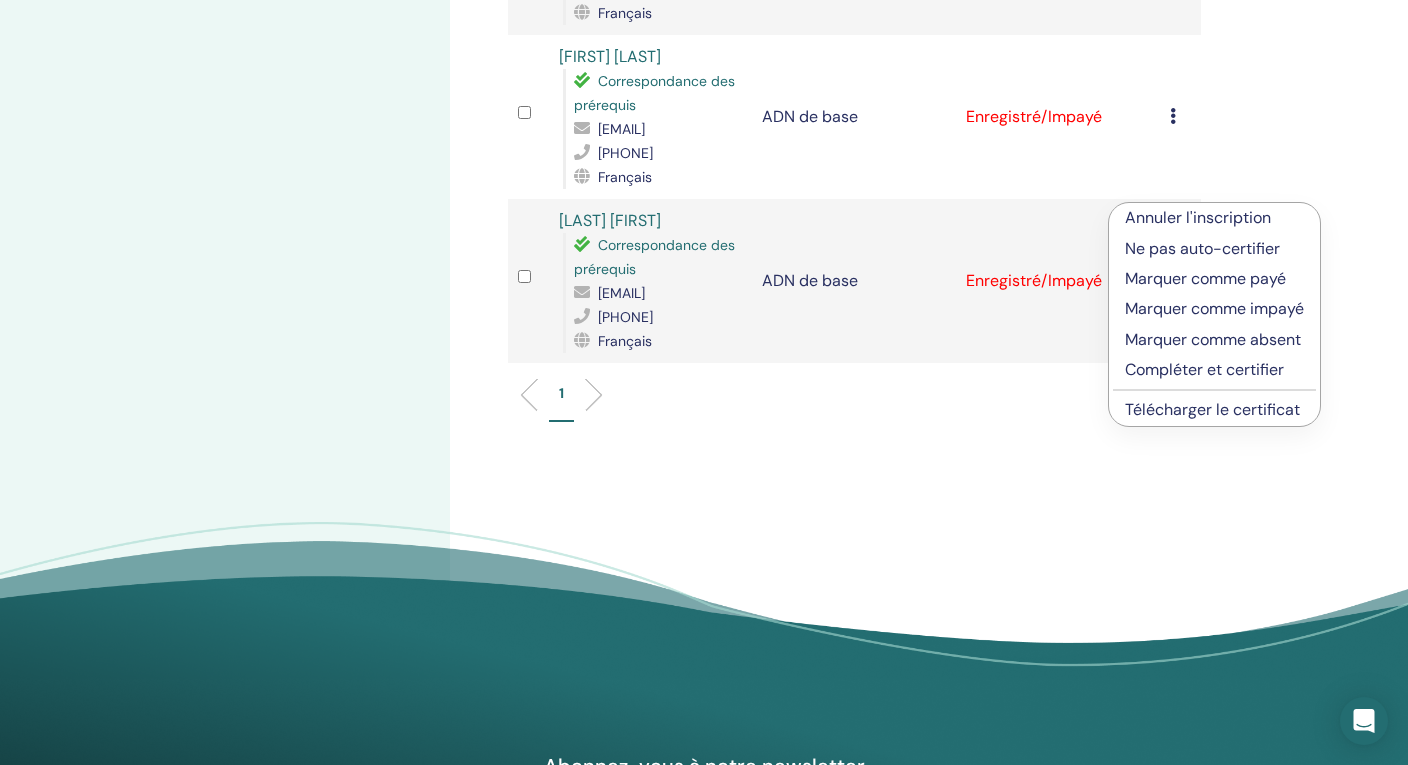 click on "Compléter et certifier" at bounding box center (1204, 369) 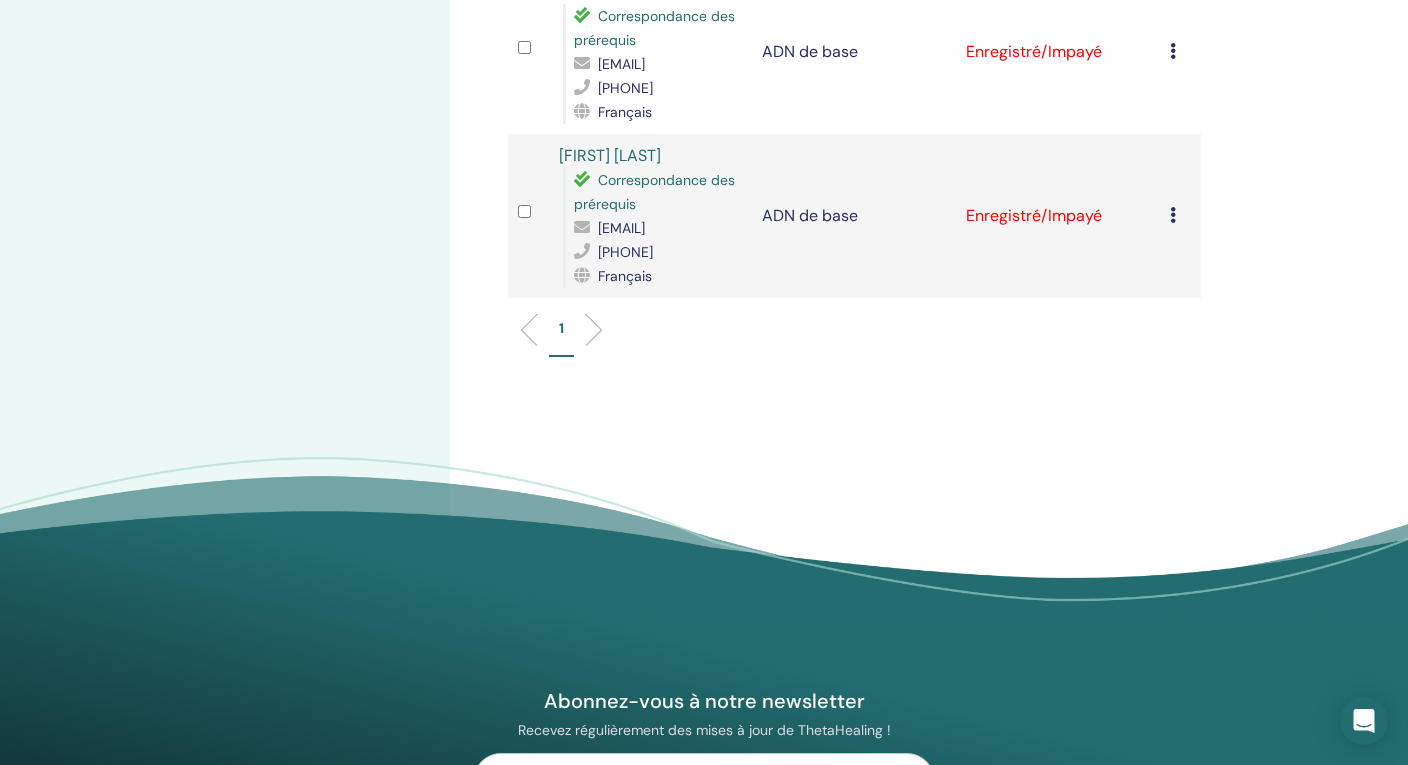 scroll, scrollTop: 2700, scrollLeft: 0, axis: vertical 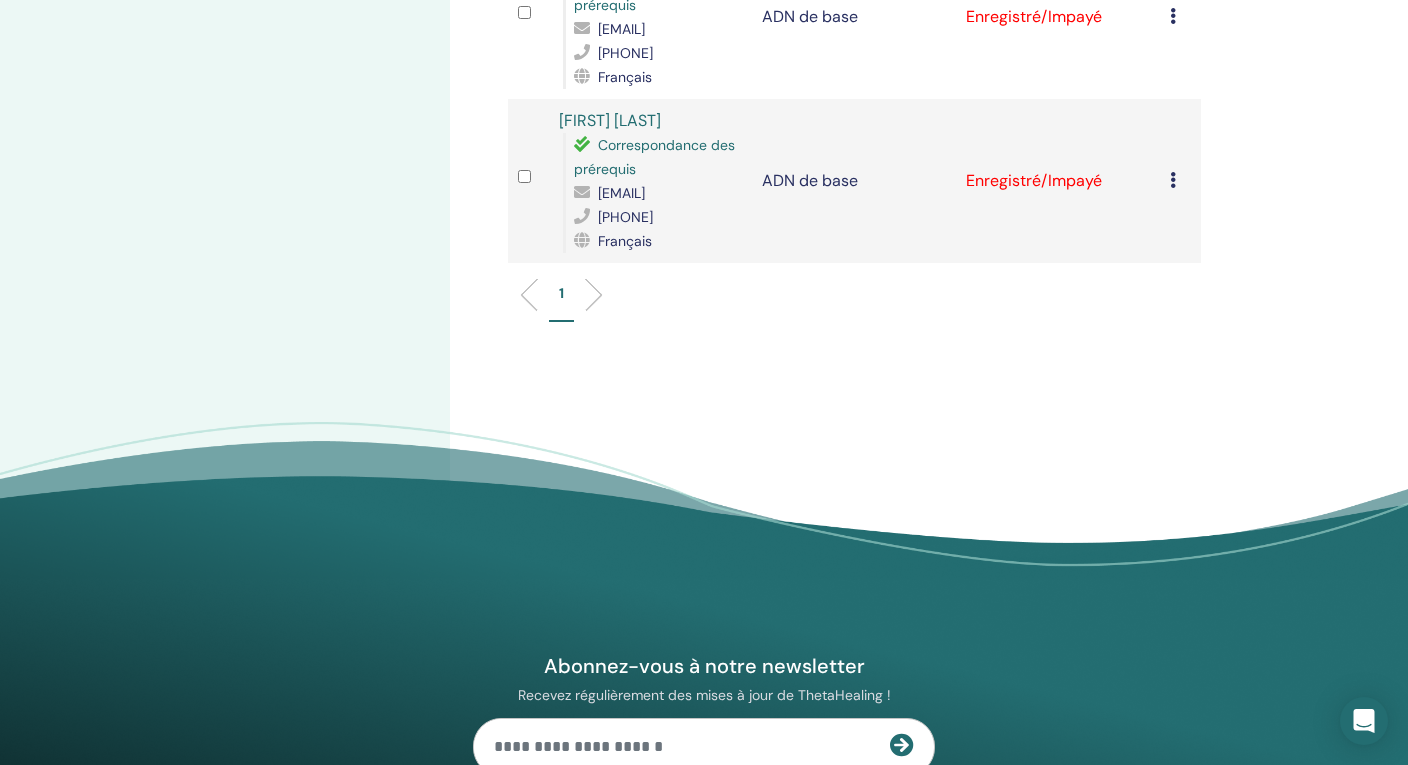 click at bounding box center [1173, 16] 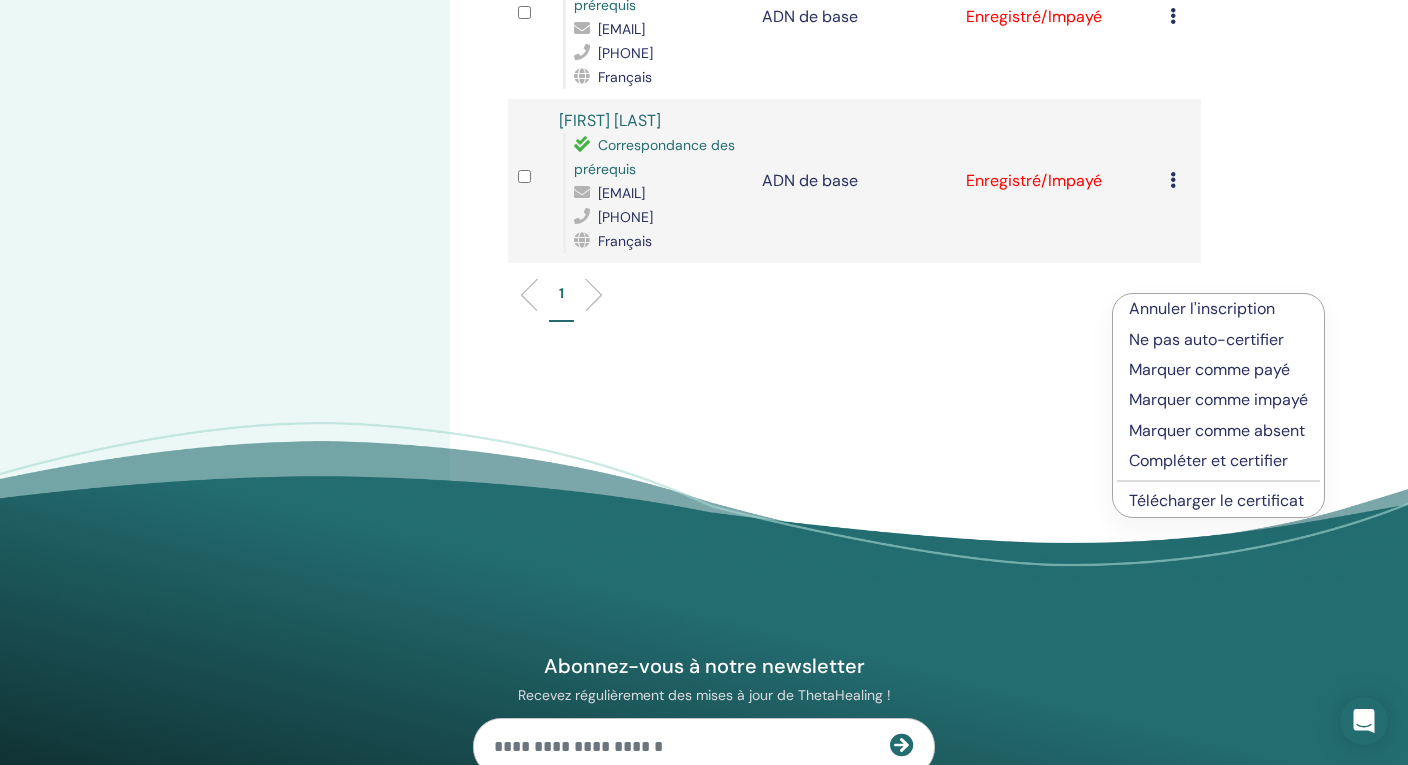 click on "Compléter et certifier" at bounding box center (1208, 460) 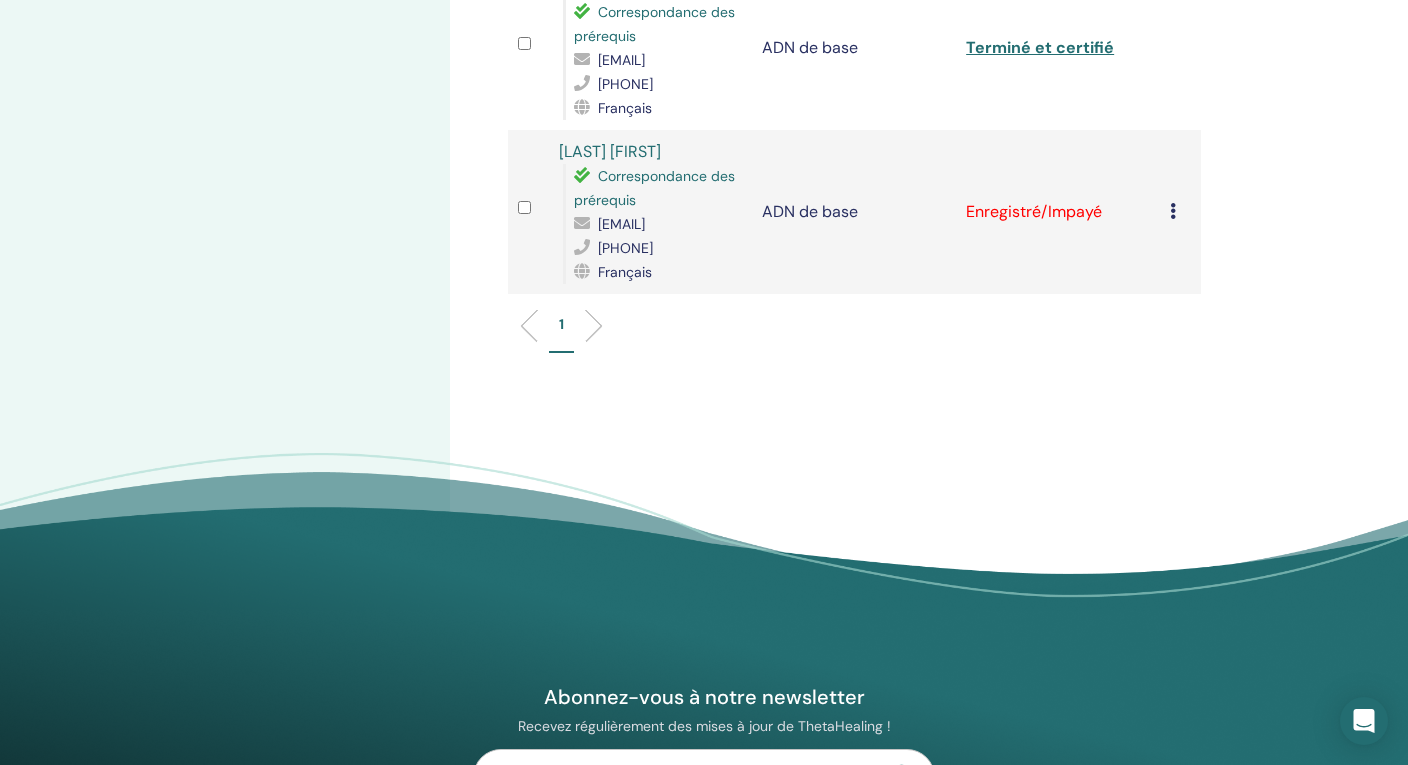 scroll, scrollTop: 2676, scrollLeft: 0, axis: vertical 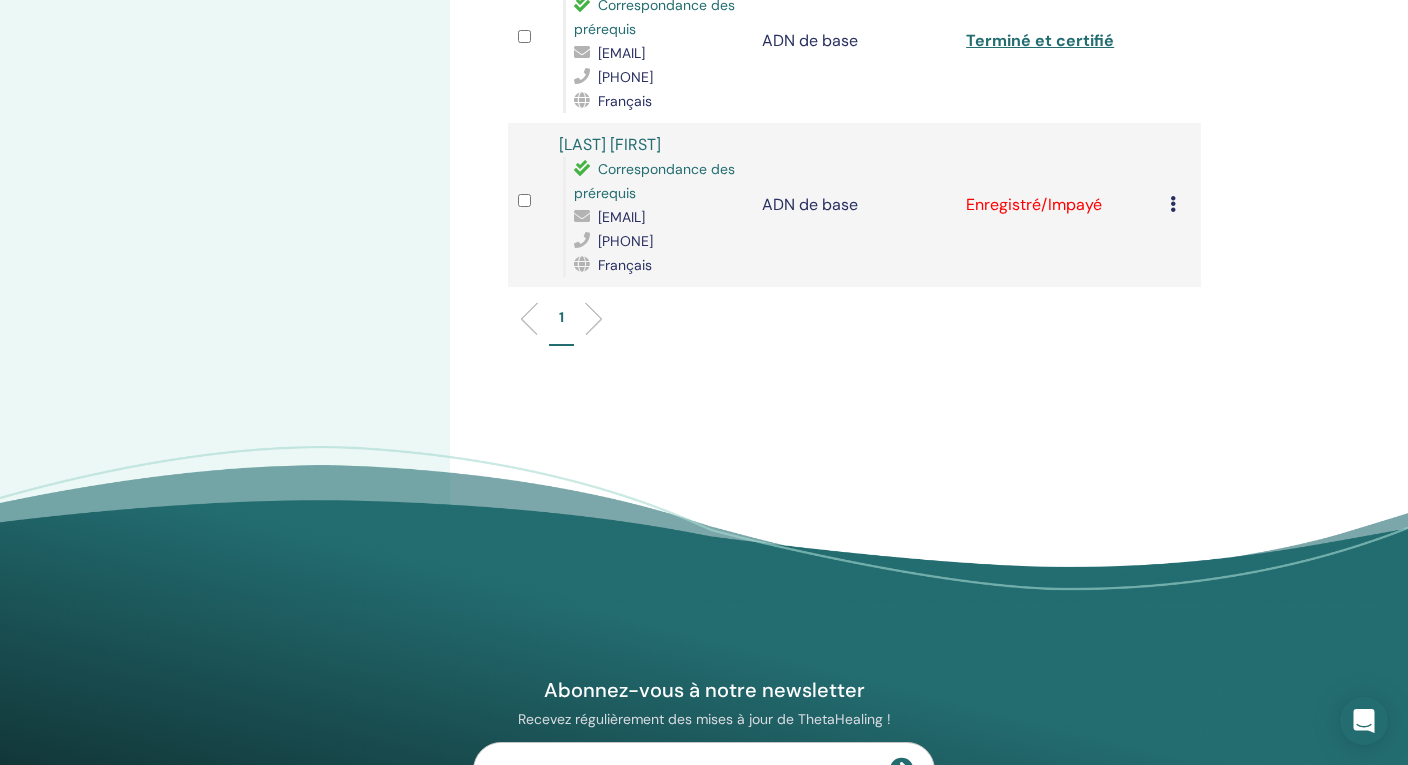 click at bounding box center [1173, 204] 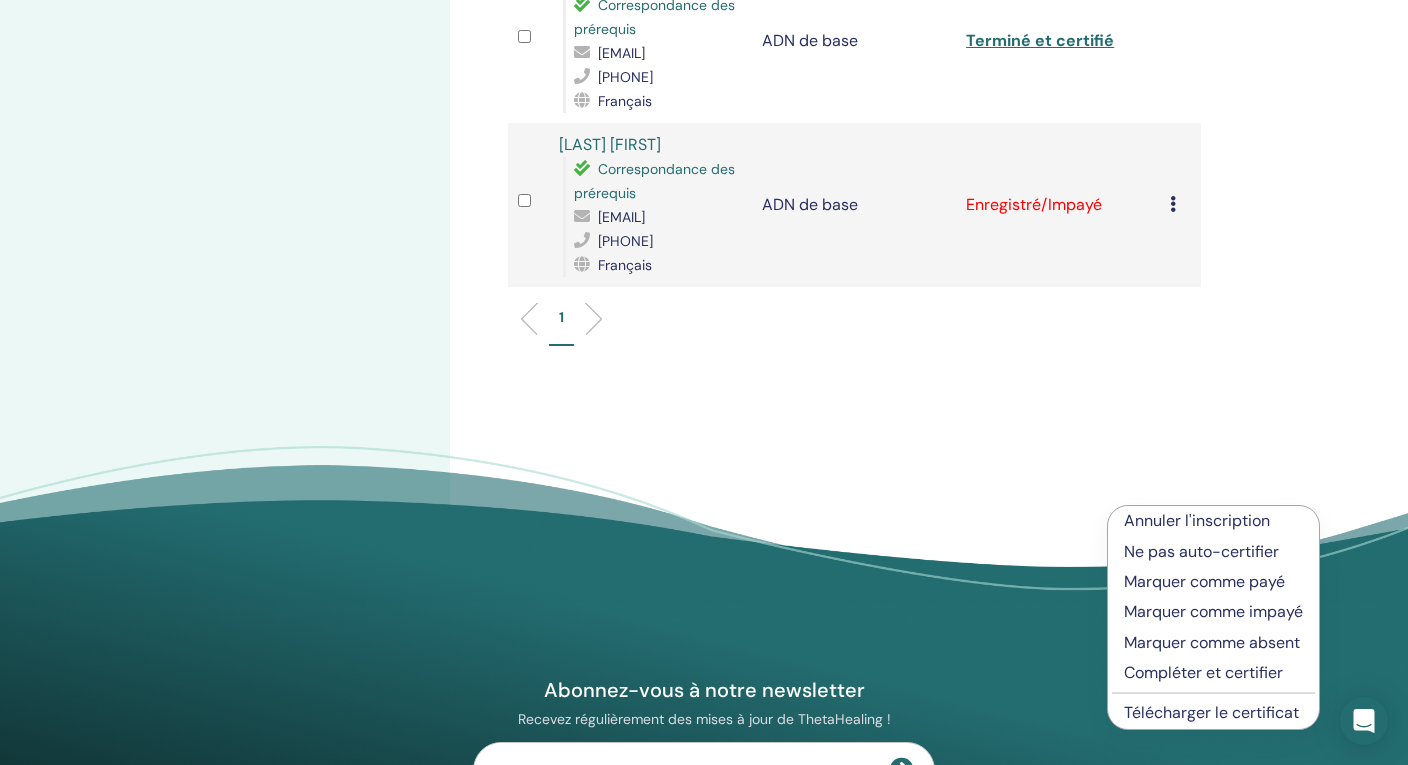 click on "Compléter et certifier" at bounding box center [1203, 672] 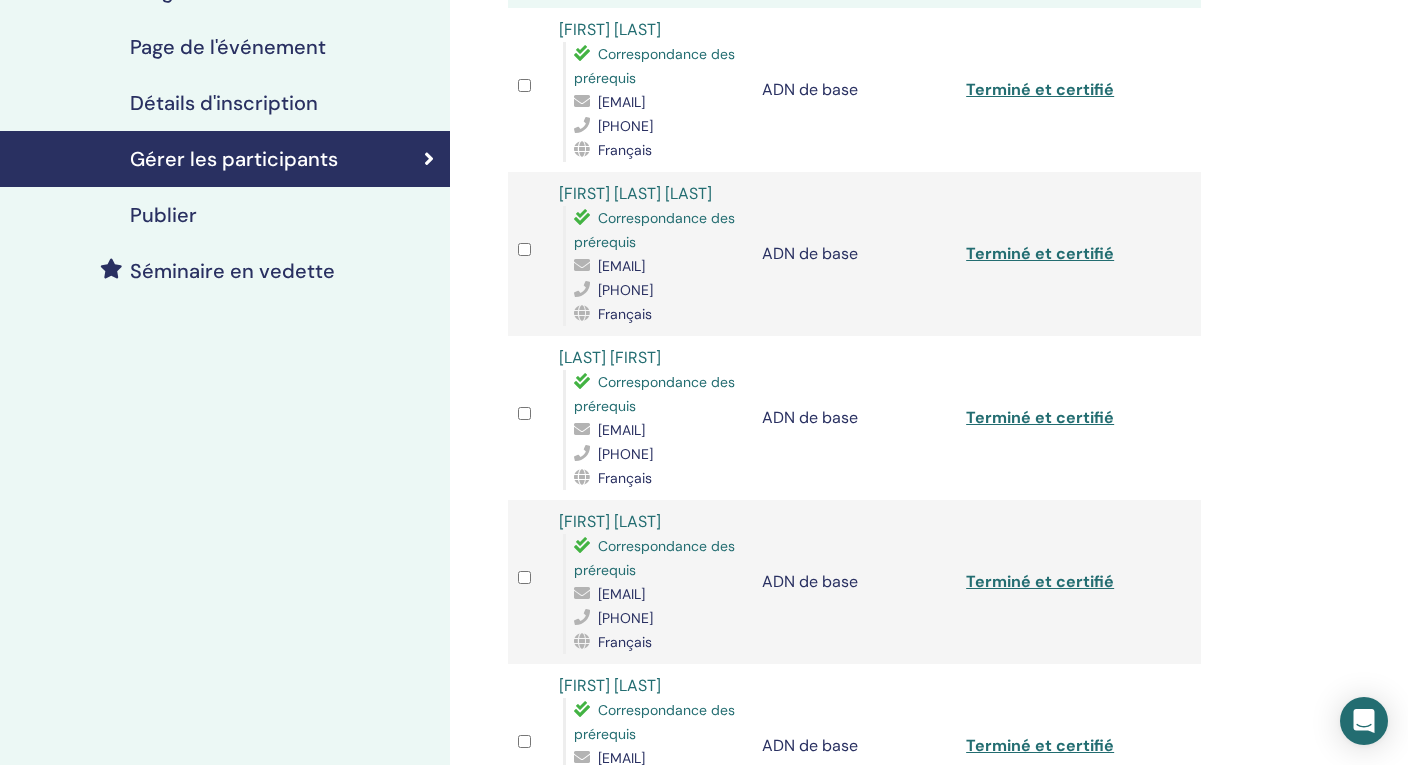 scroll, scrollTop: 0, scrollLeft: 0, axis: both 